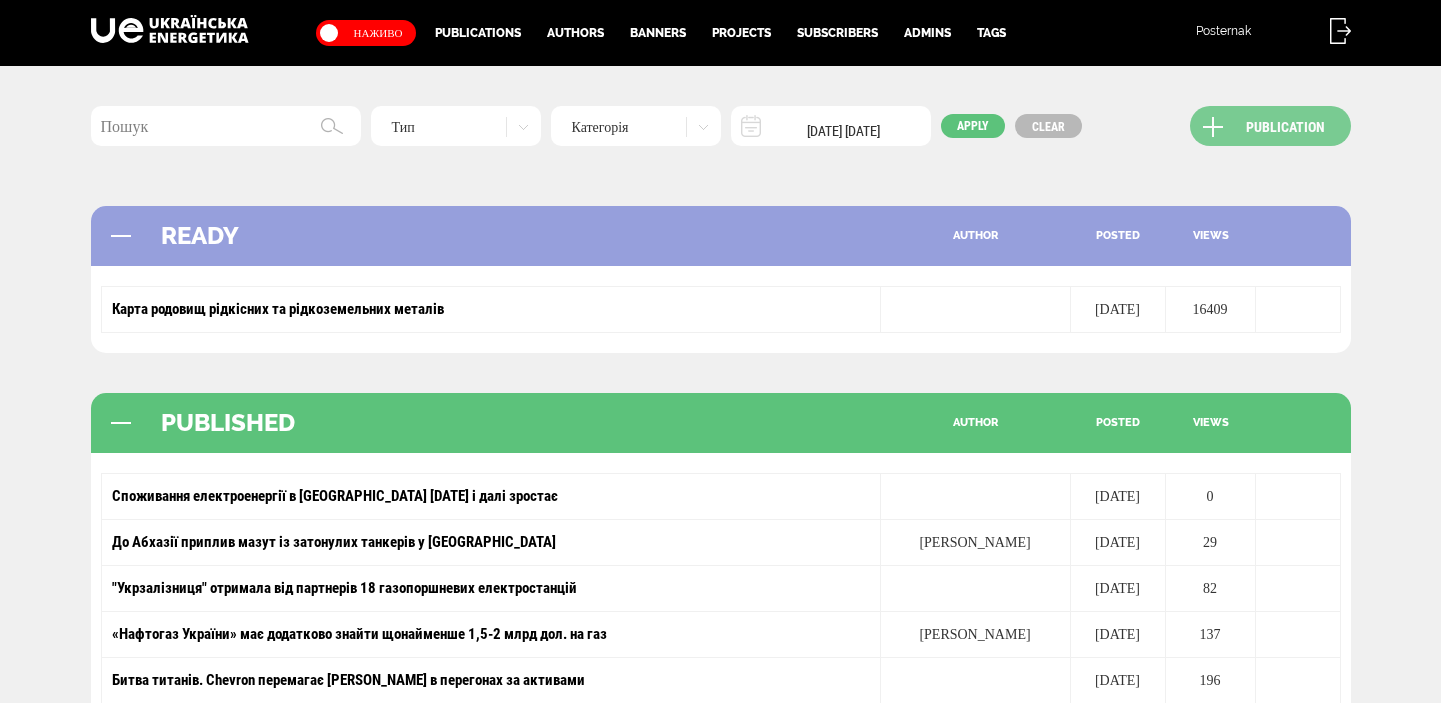 scroll, scrollTop: 0, scrollLeft: 0, axis: both 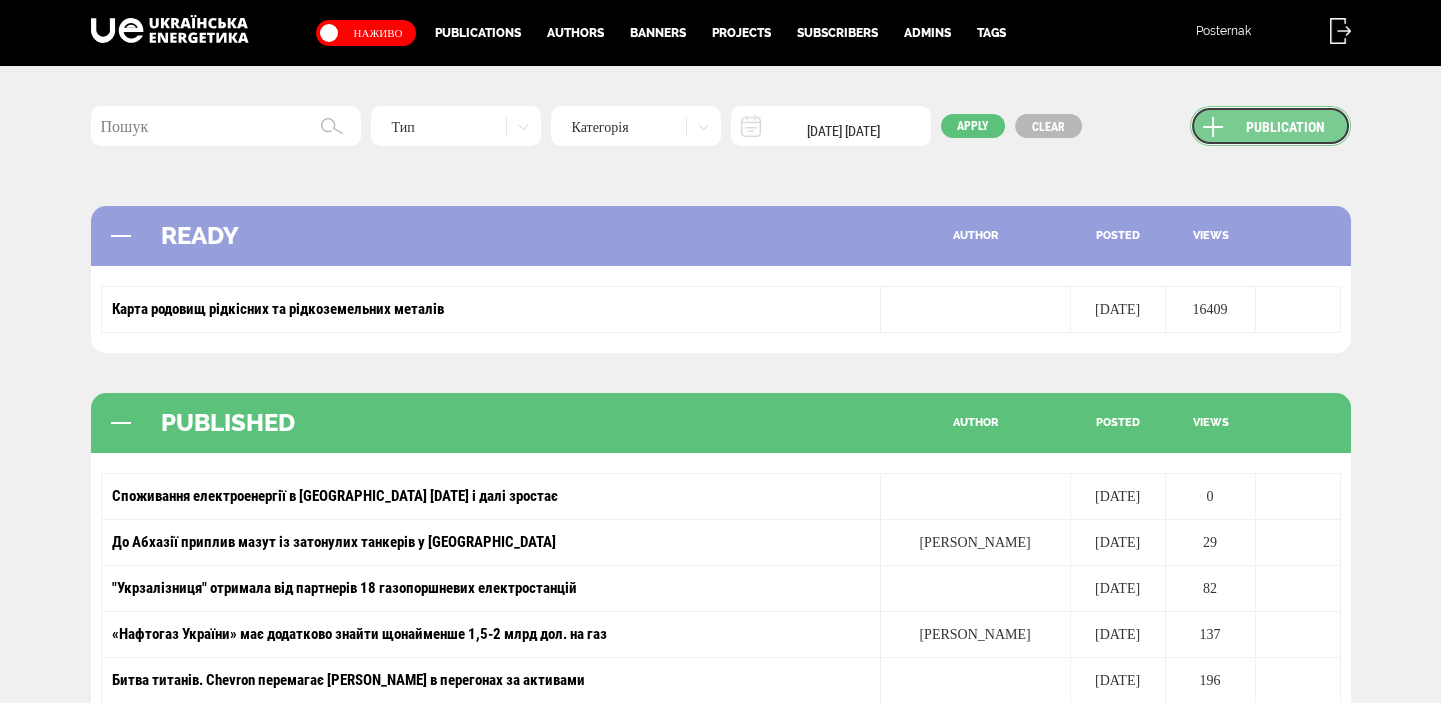 click on "Publication" at bounding box center (1270, 126) 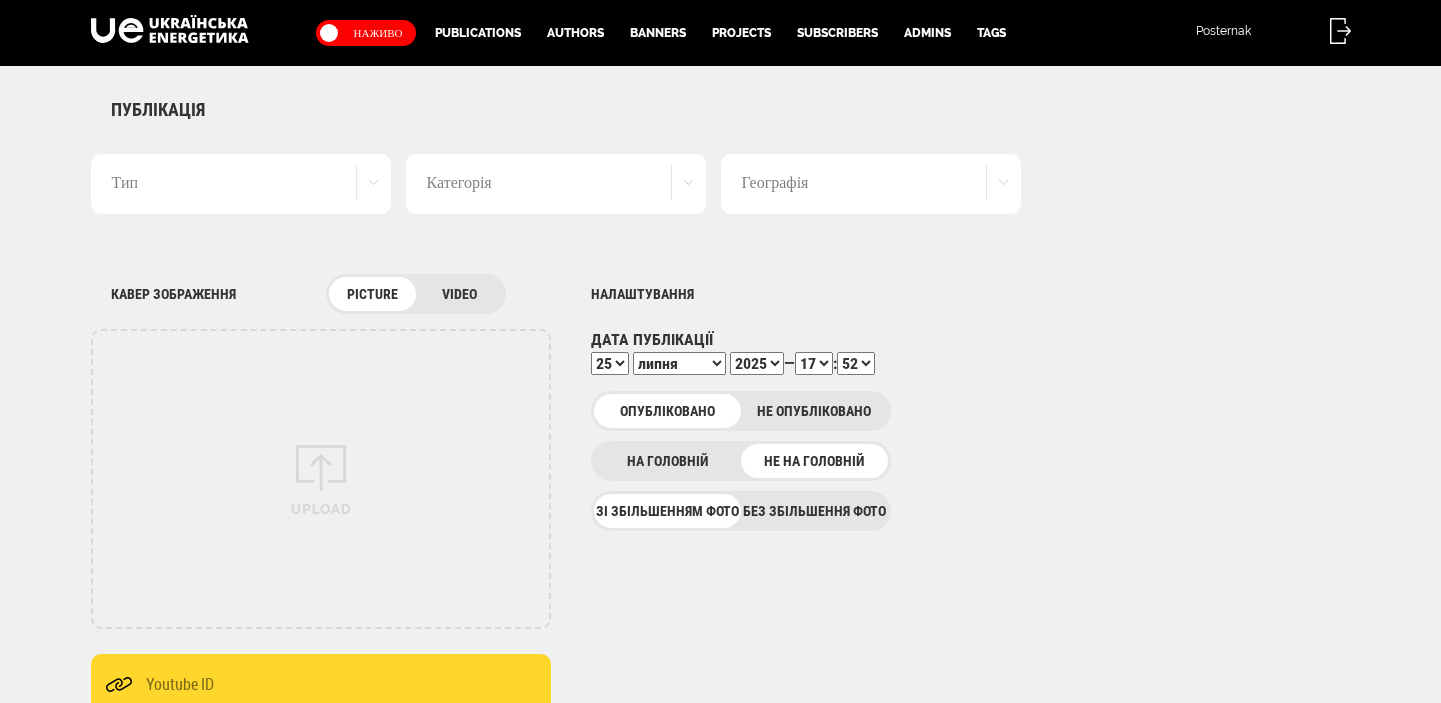 scroll, scrollTop: 0, scrollLeft: 0, axis: both 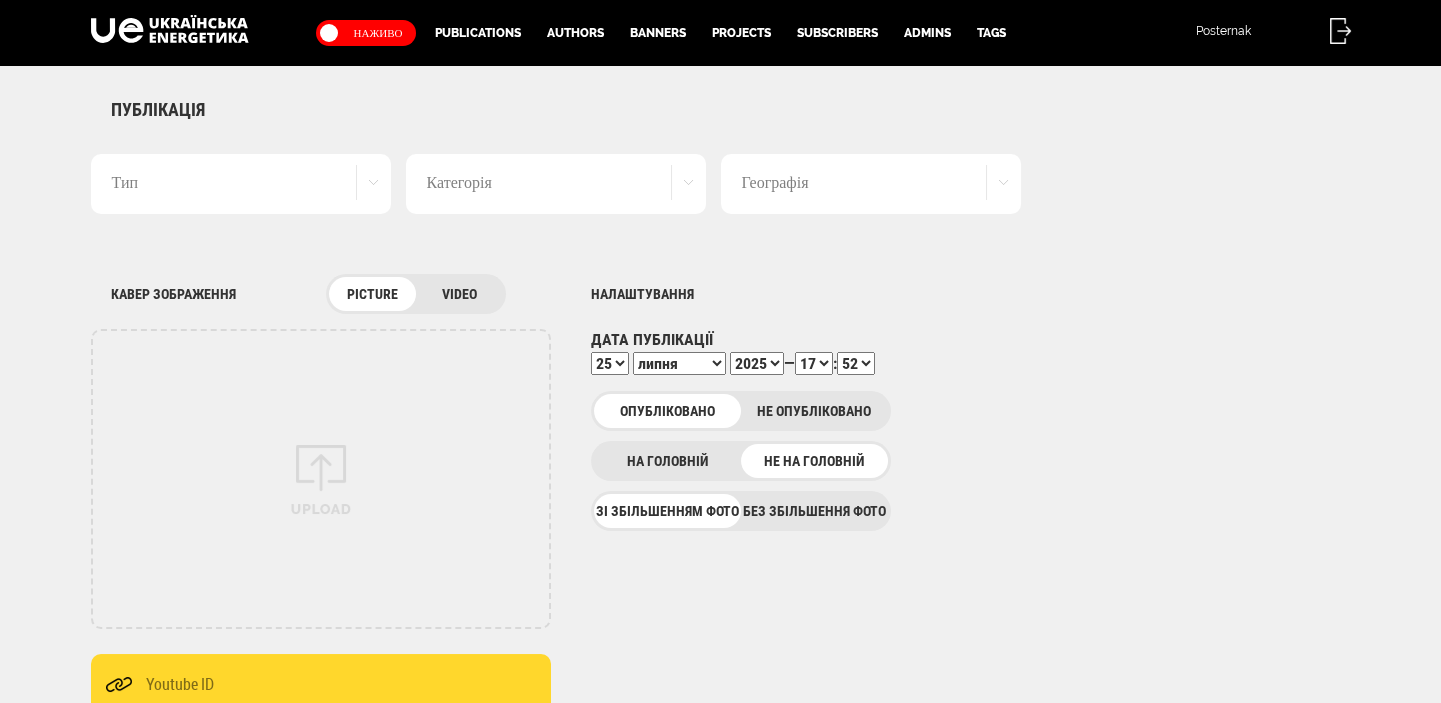 drag, startPoint x: 793, startPoint y: 508, endPoint x: 326, endPoint y: 188, distance: 566.1175 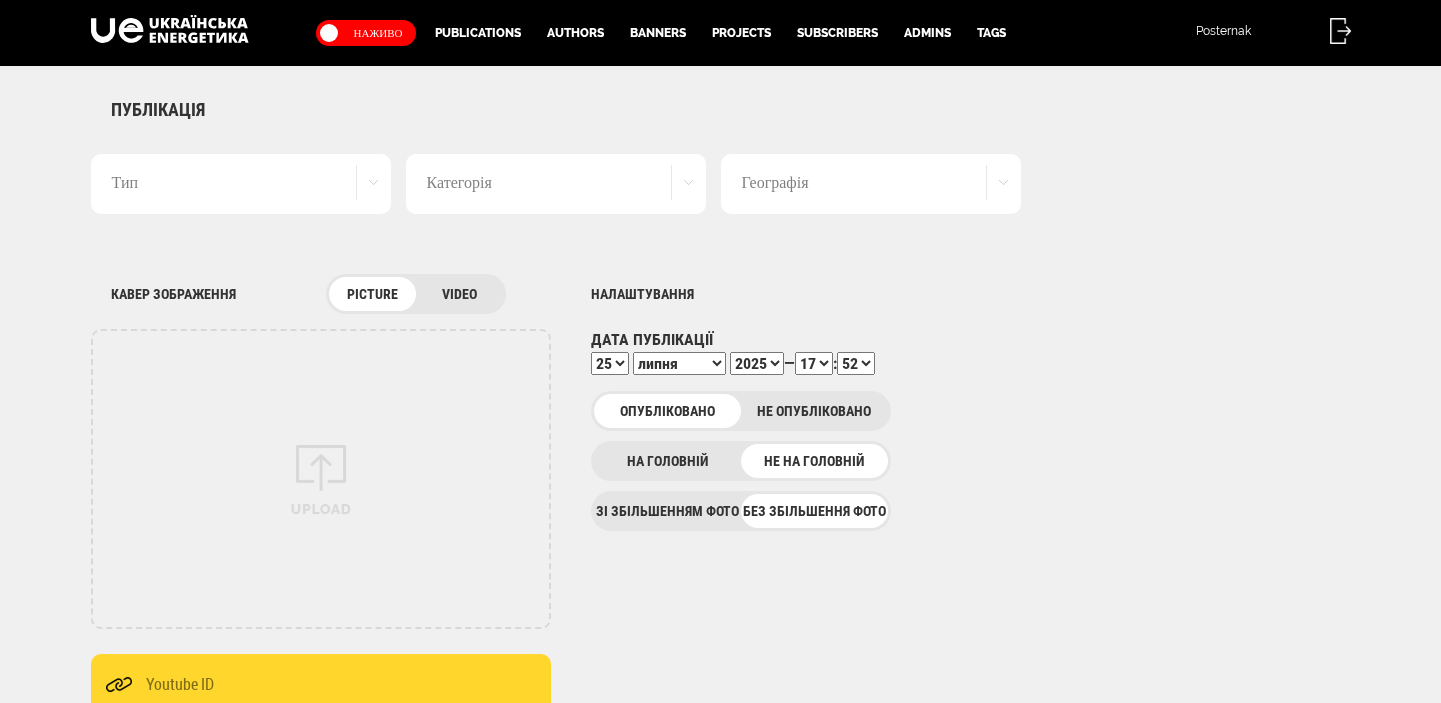 click on "Тип" at bounding box center [241, 184] 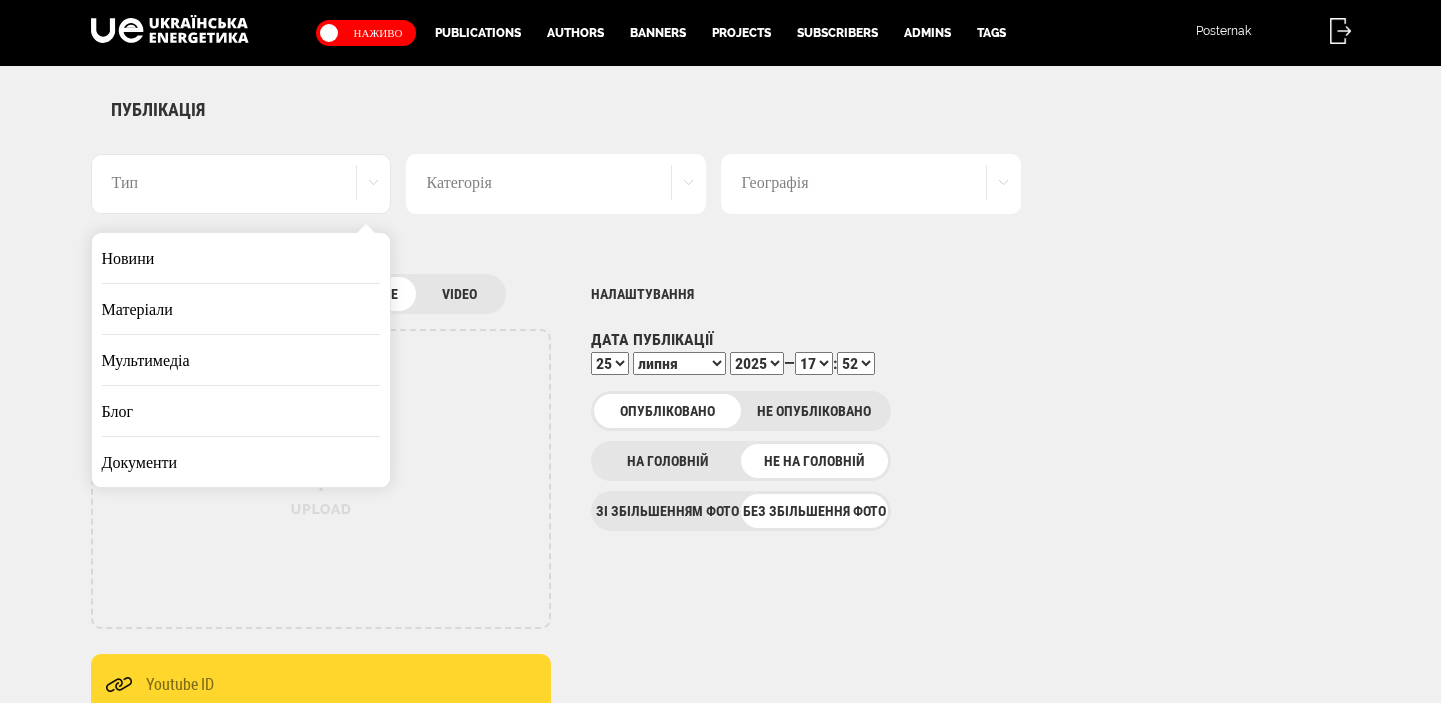 click on "Новини" at bounding box center [241, 258] 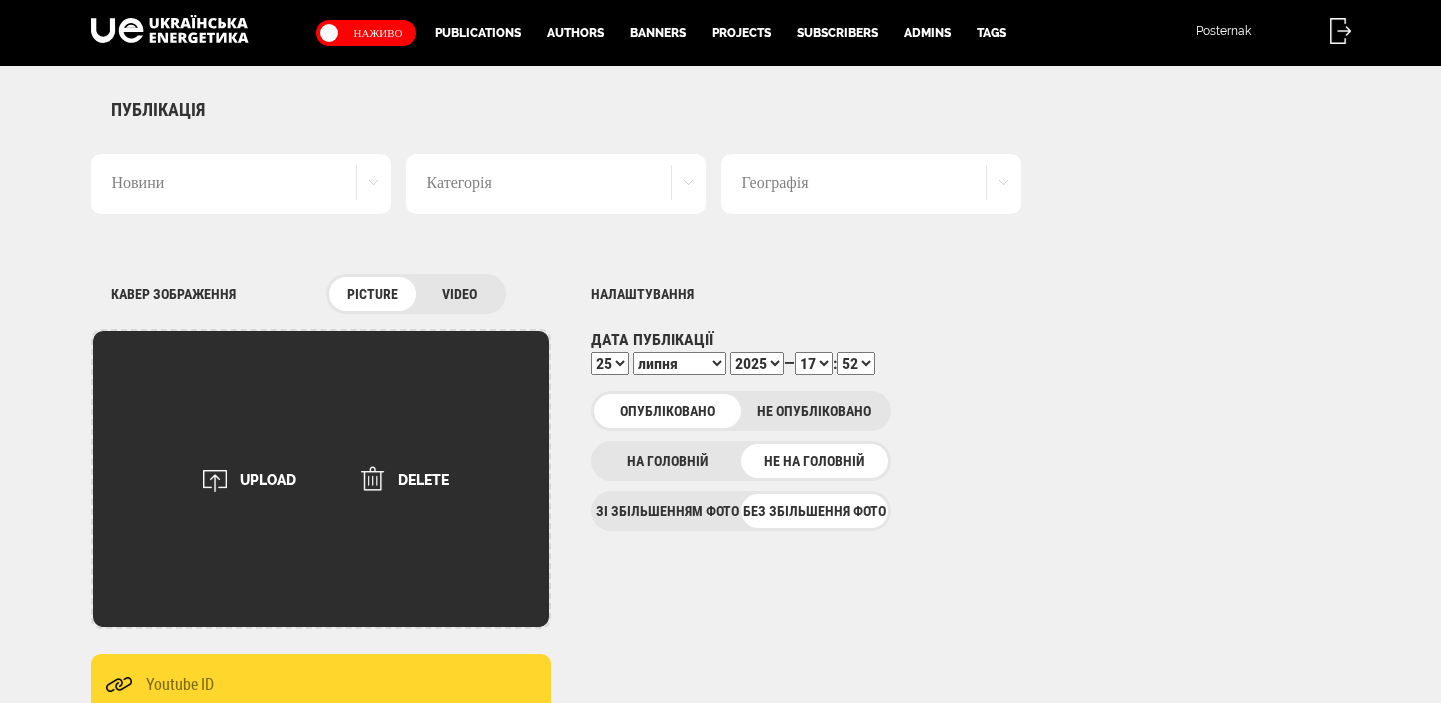 scroll, scrollTop: 0, scrollLeft: 0, axis: both 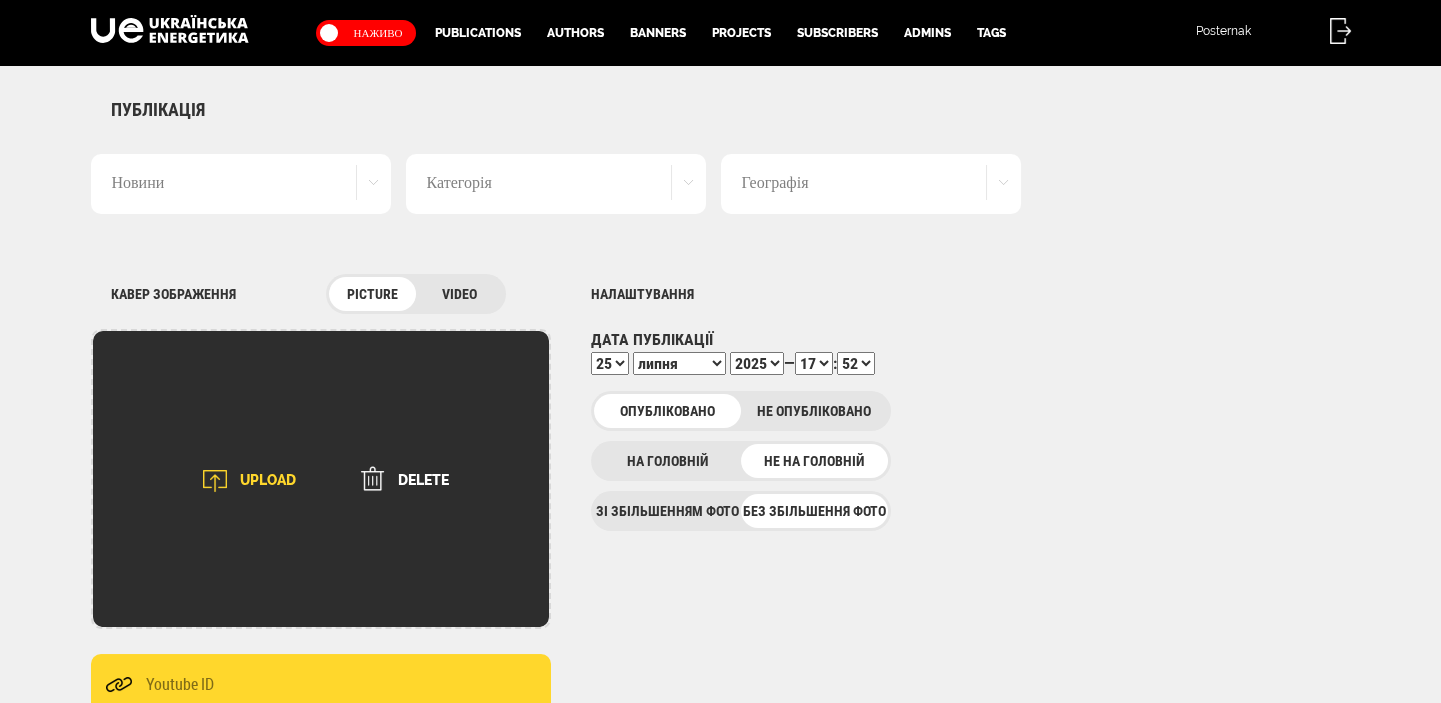 click on "UPLOAD" at bounding box center [243, 481] 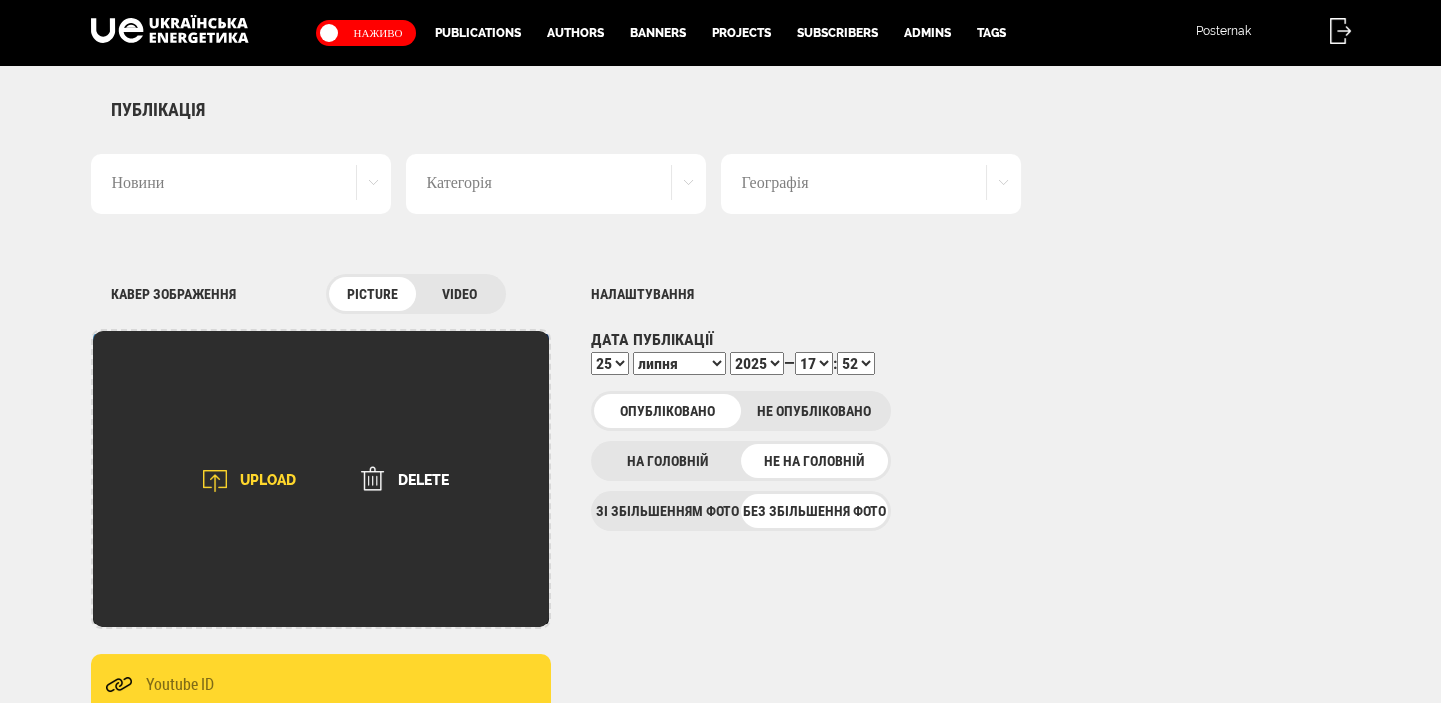 click on "UPLOAD" at bounding box center (243, 481) 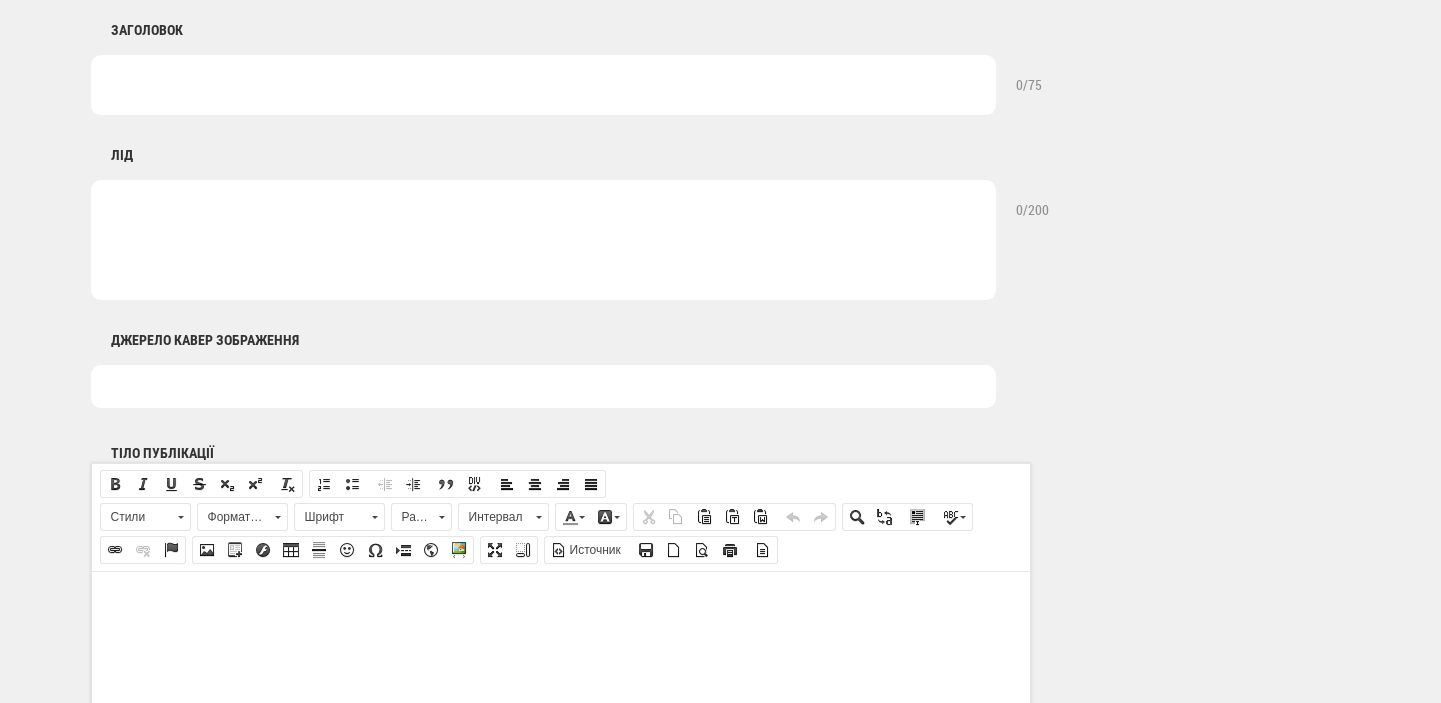 scroll, scrollTop: 1060, scrollLeft: 0, axis: vertical 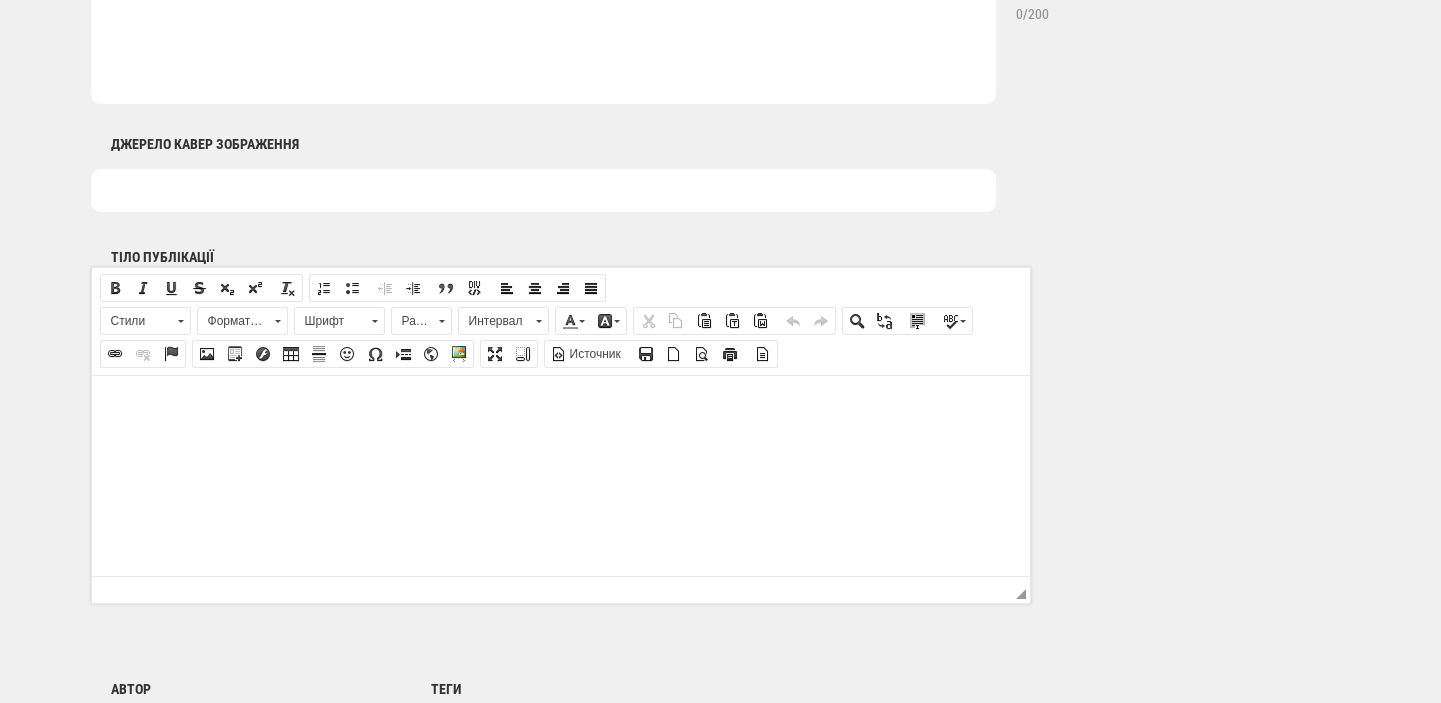 click at bounding box center [560, 405] 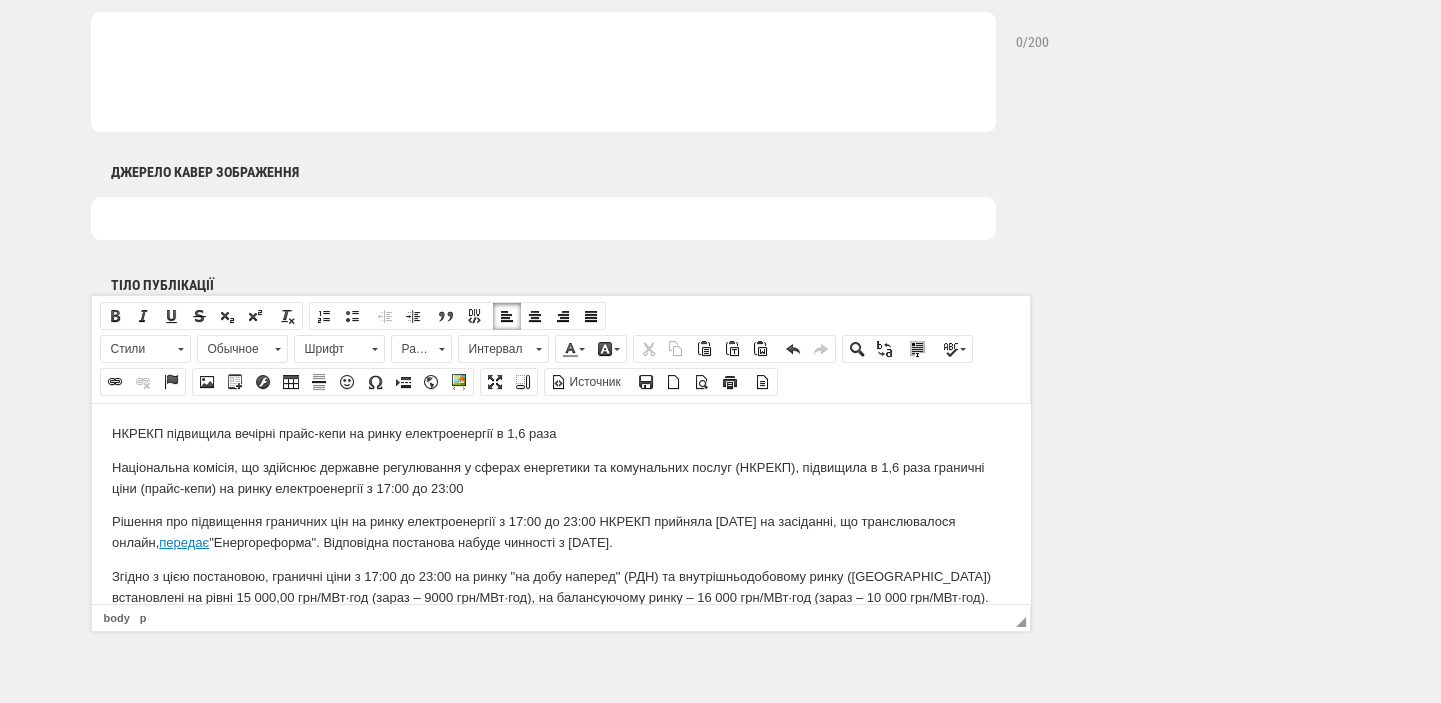 scroll, scrollTop: 1060, scrollLeft: 0, axis: vertical 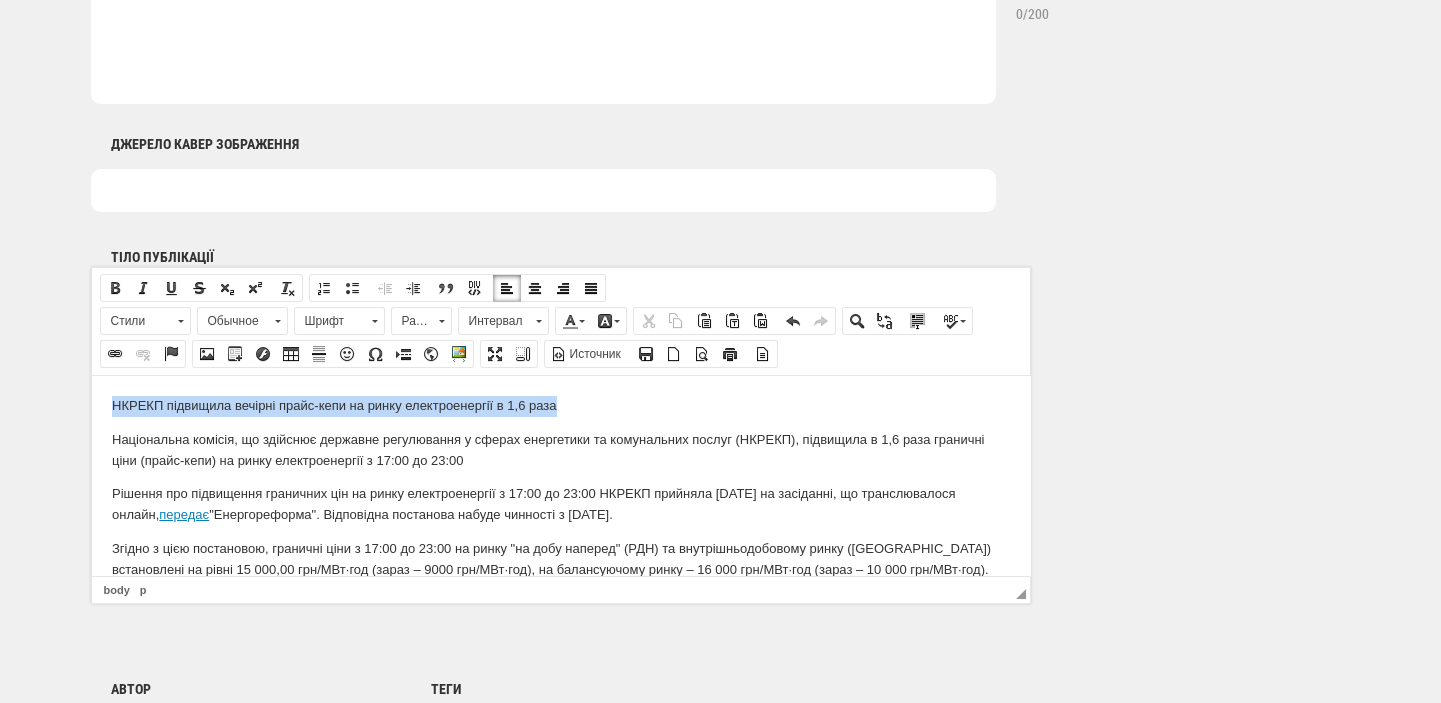 drag, startPoint x: 565, startPoint y: 399, endPoint x: 181, endPoint y: 805, distance: 558.83093 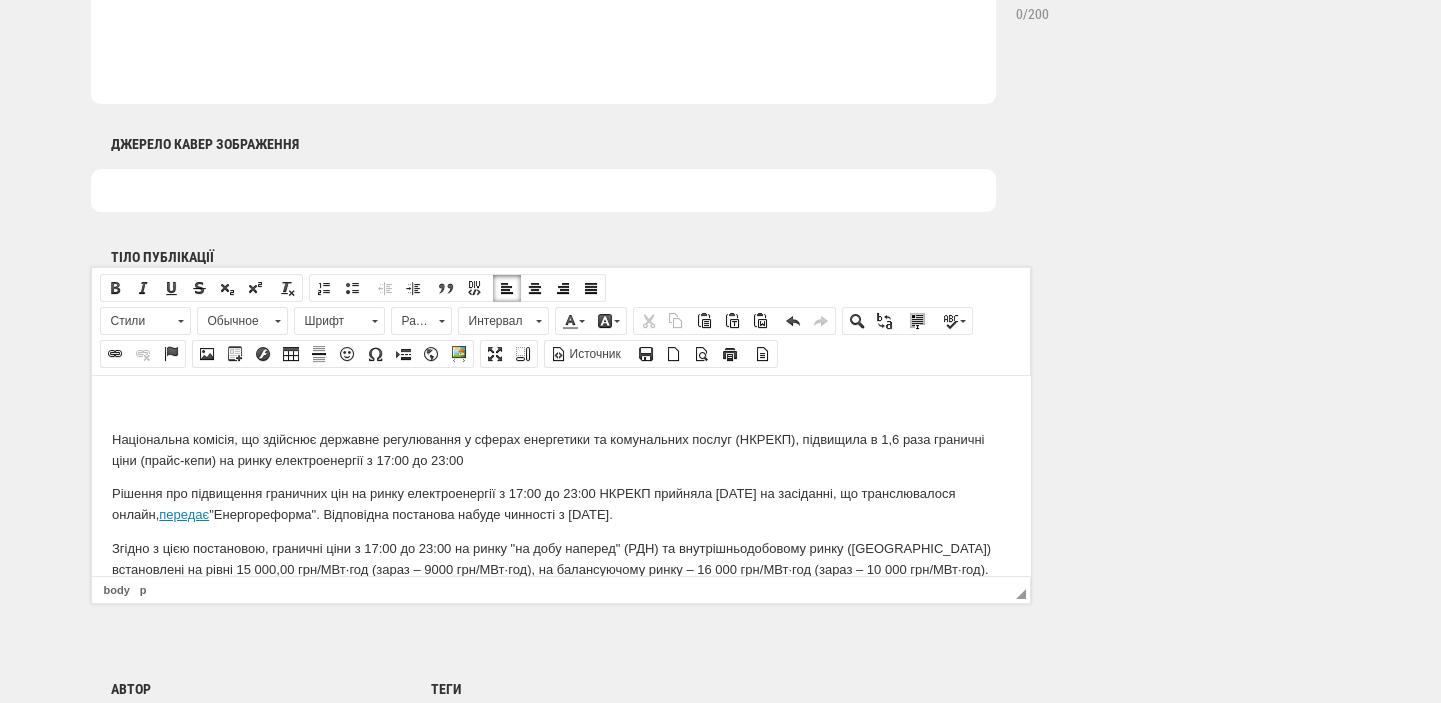 scroll, scrollTop: 636, scrollLeft: 0, axis: vertical 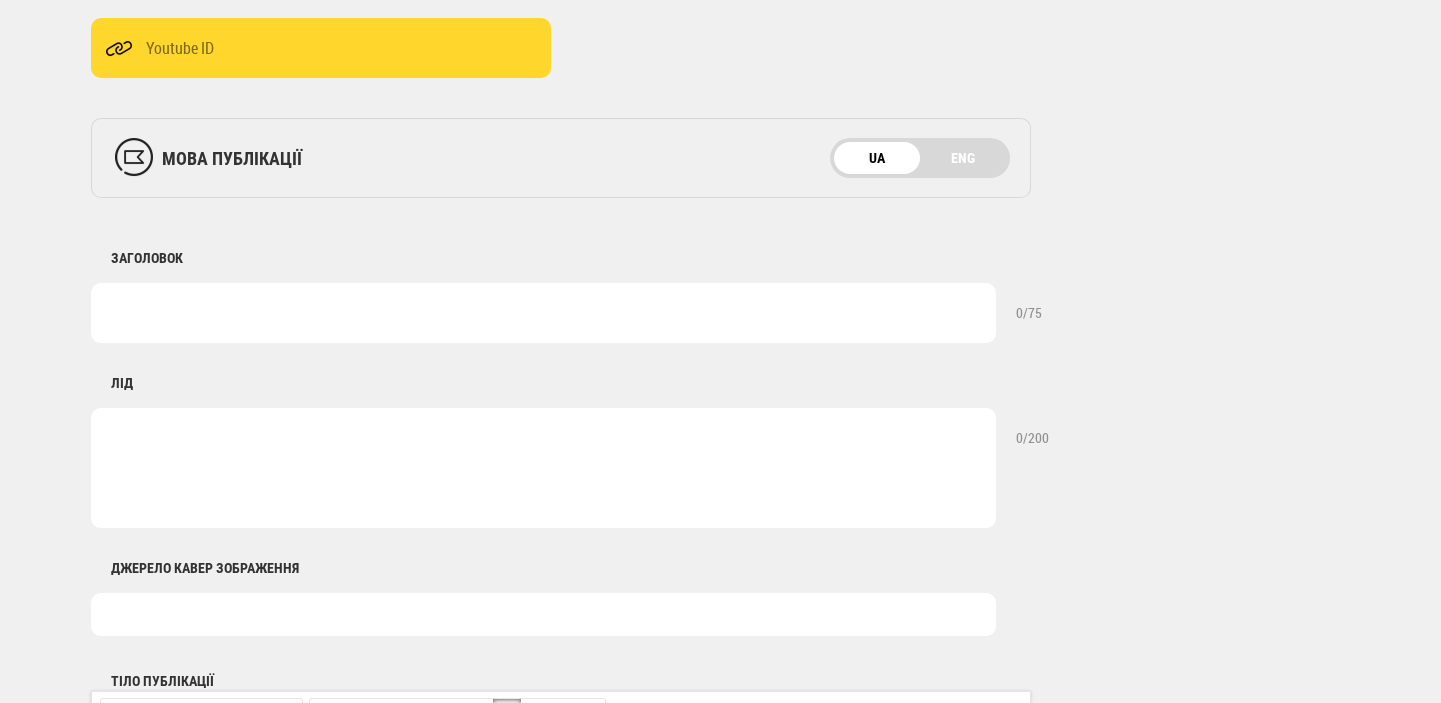 click at bounding box center [543, 313] 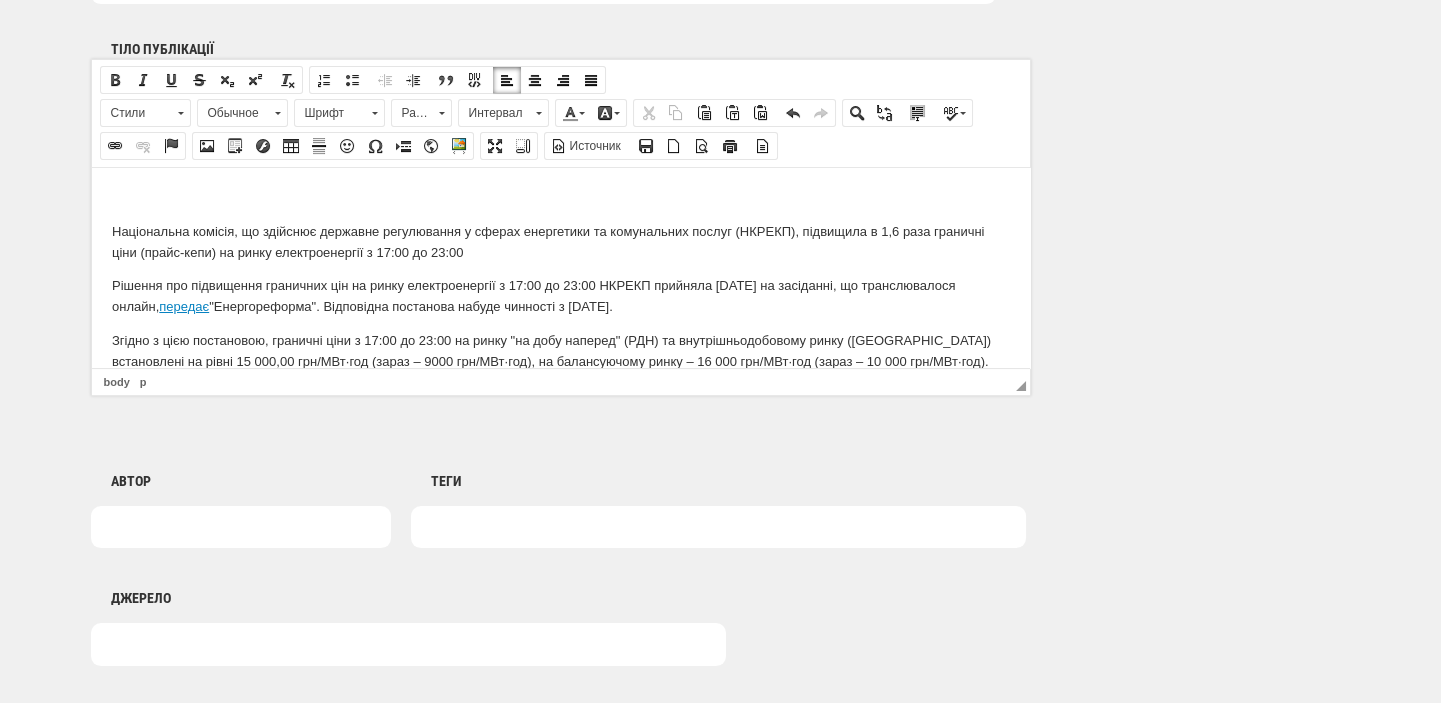 scroll, scrollTop: 1272, scrollLeft: 0, axis: vertical 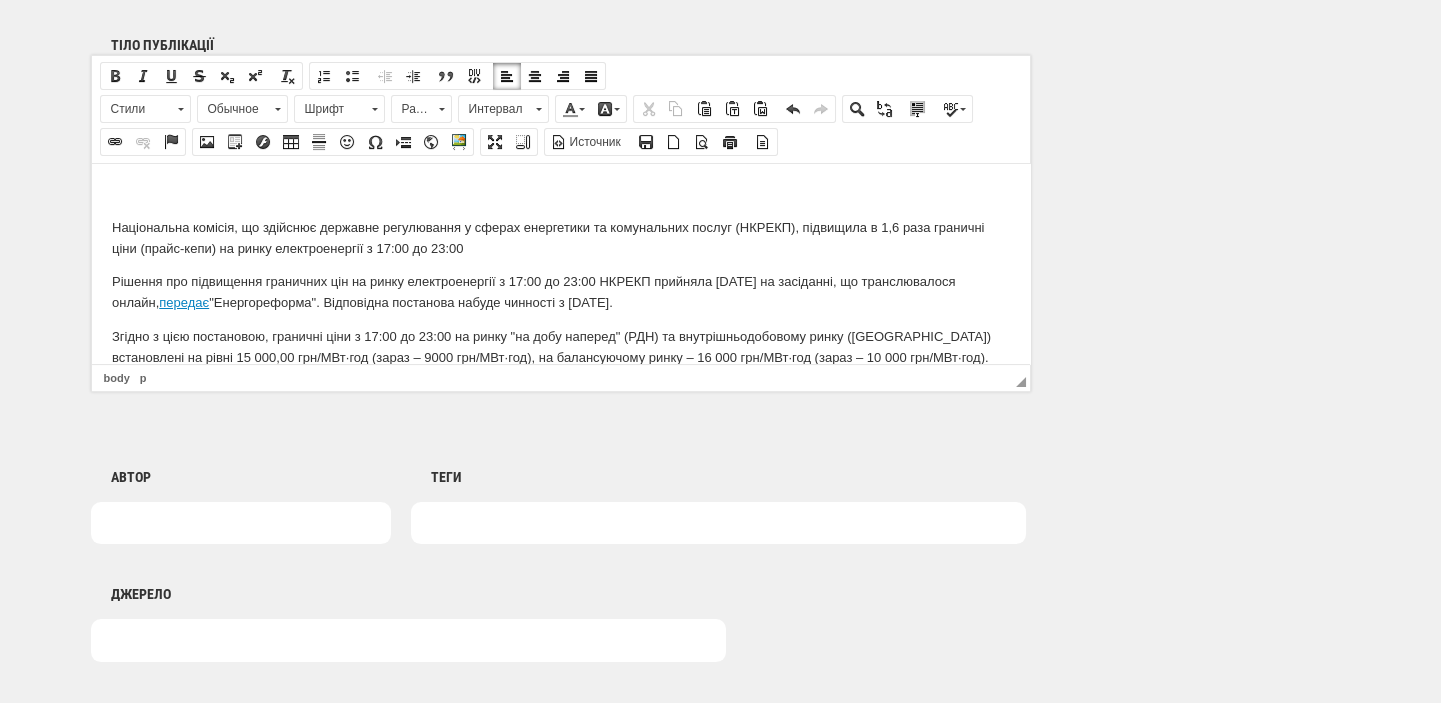 type on "НКРЕКП підвищила вечірні прайс-кепи на ринку електроенергії в 1,6 раза" 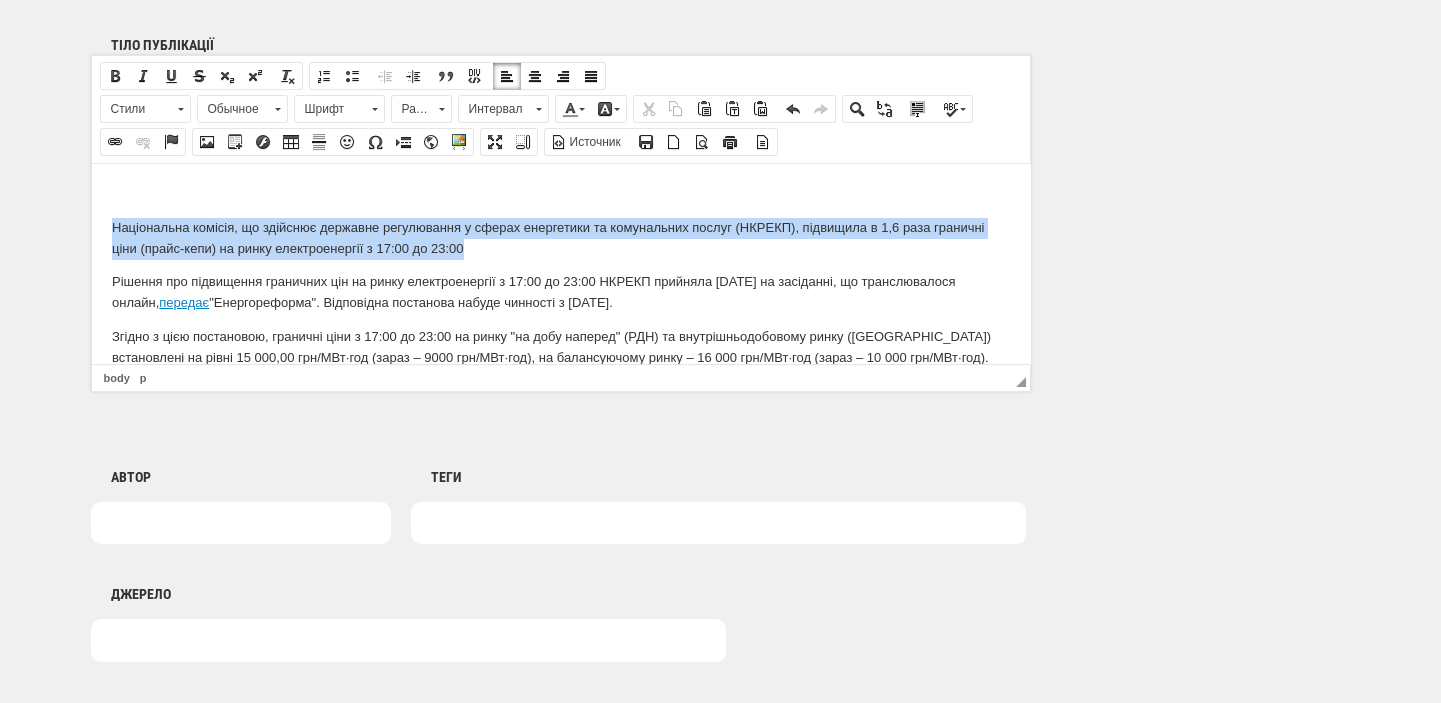 drag, startPoint x: 467, startPoint y: 252, endPoint x: 81, endPoint y: 227, distance: 386.80875 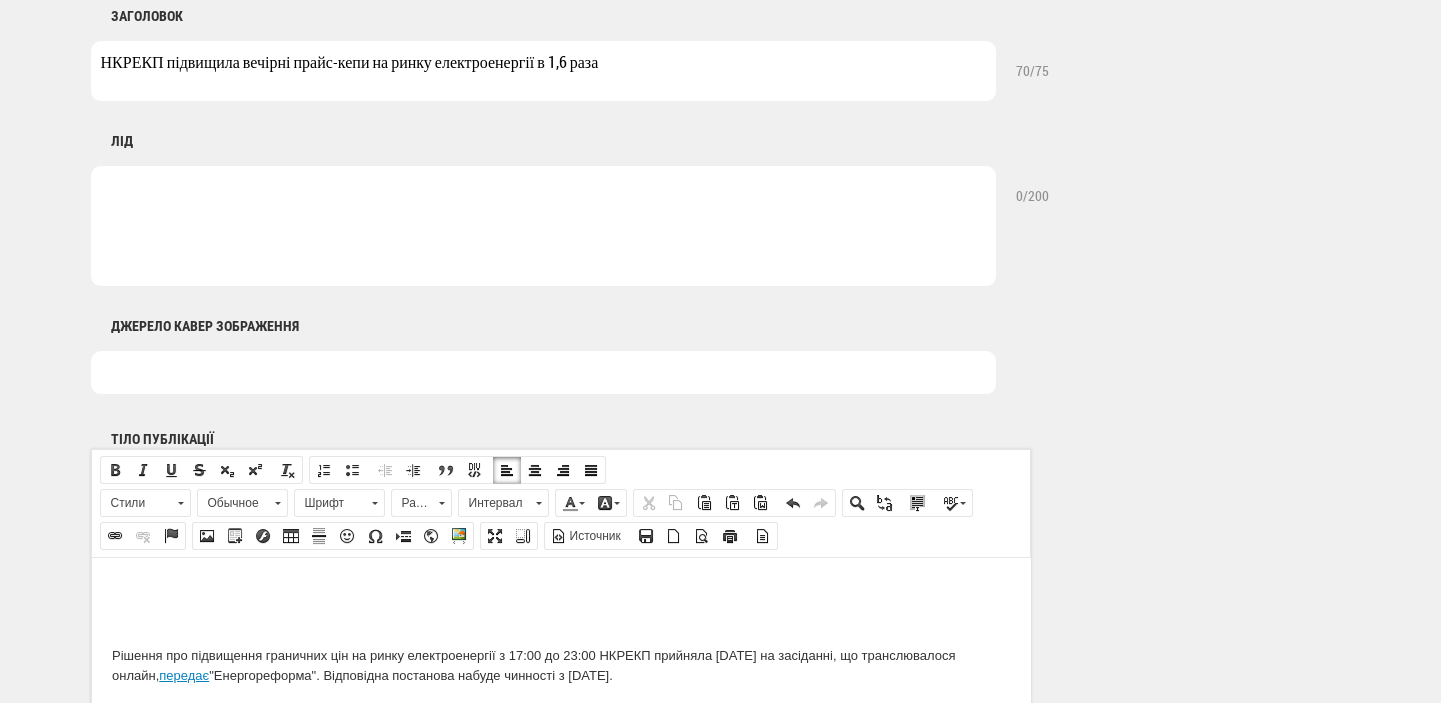 scroll, scrollTop: 848, scrollLeft: 0, axis: vertical 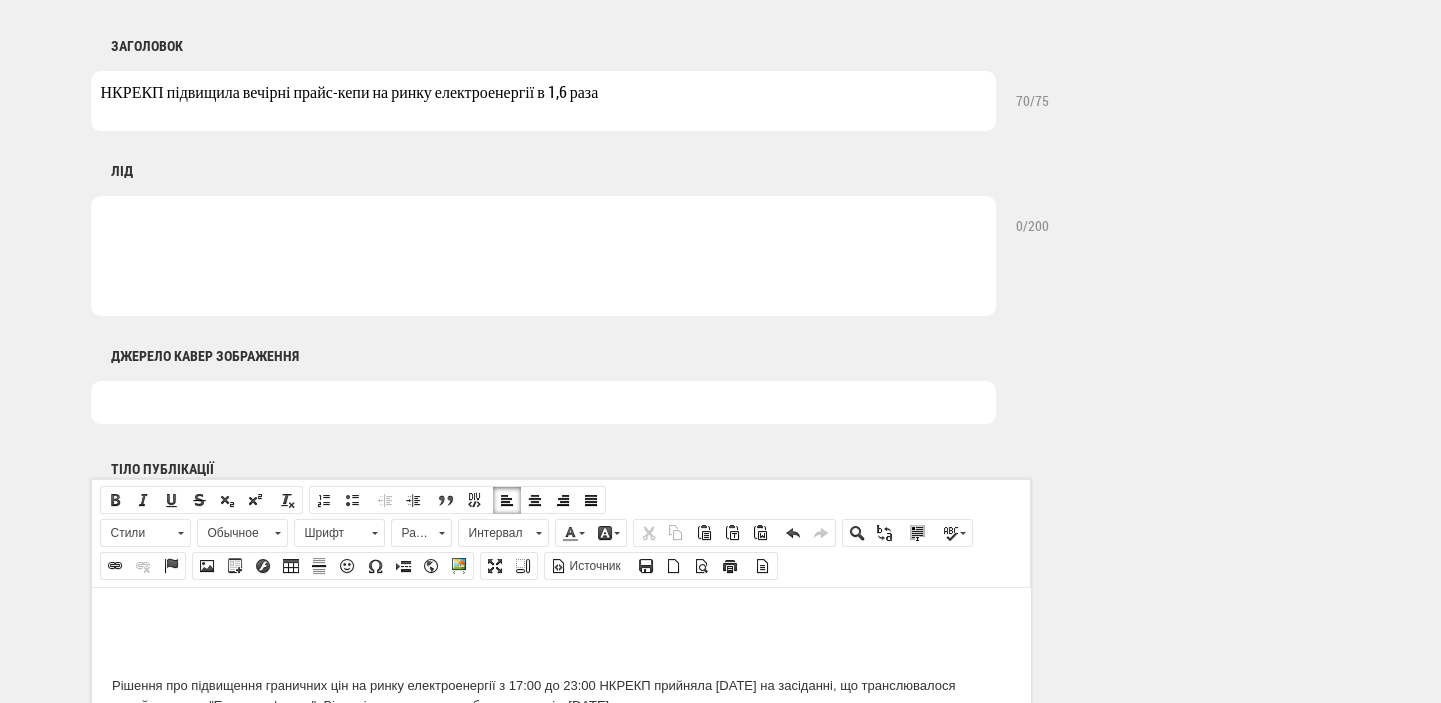 click at bounding box center [543, 256] 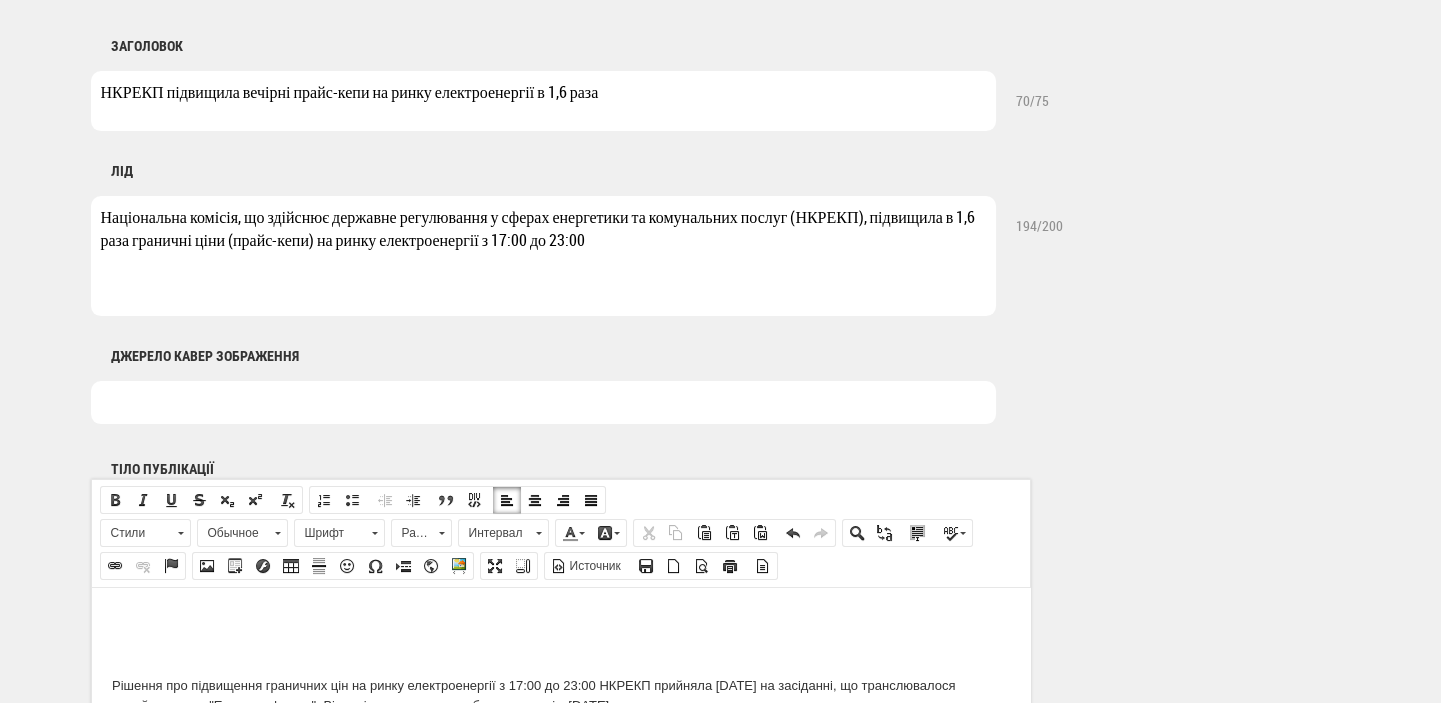 type on "Національна комісія, що здійснює державне регулювання у сферах енергетики та комунальних послуг (НКРЕКП), підвищила в 1,6 раза граничні ціни (прайс-кепи) на ринку електроенергії з 17:00 до 23:00" 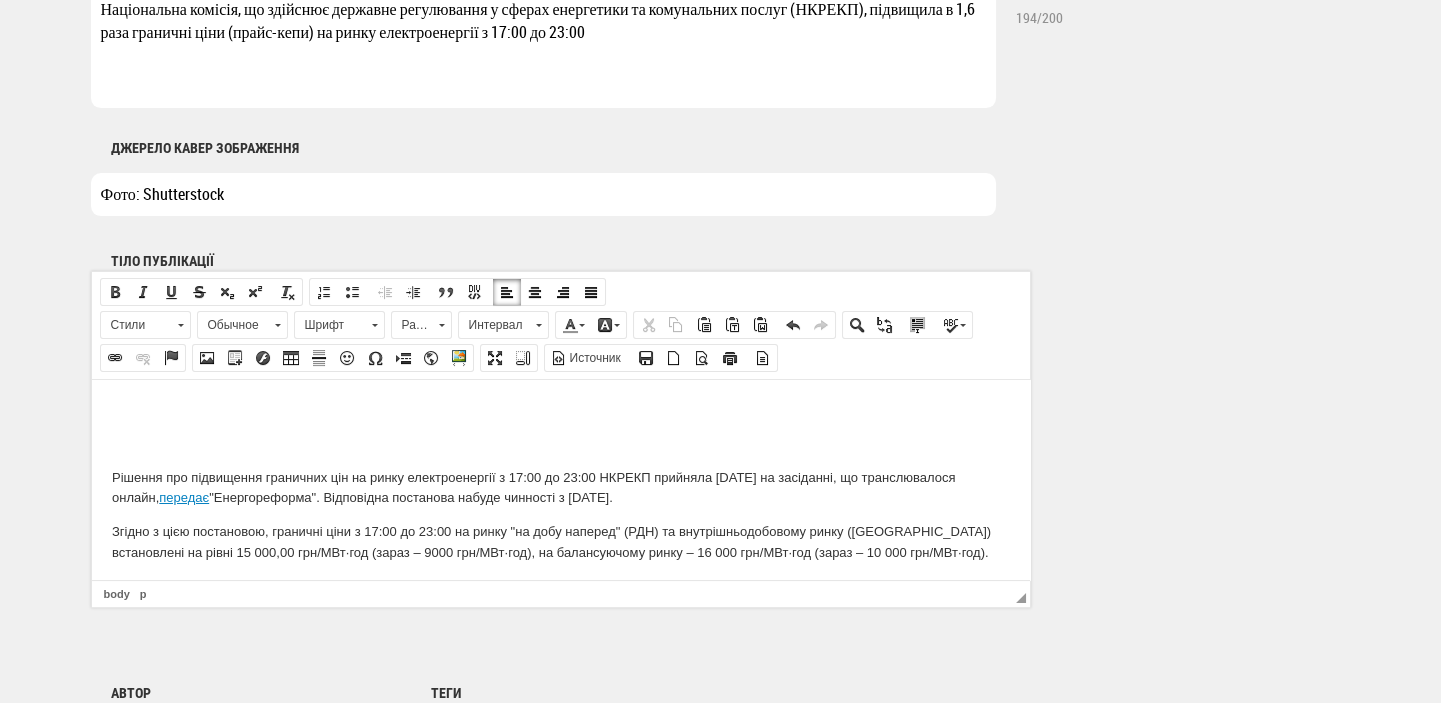scroll, scrollTop: 1060, scrollLeft: 0, axis: vertical 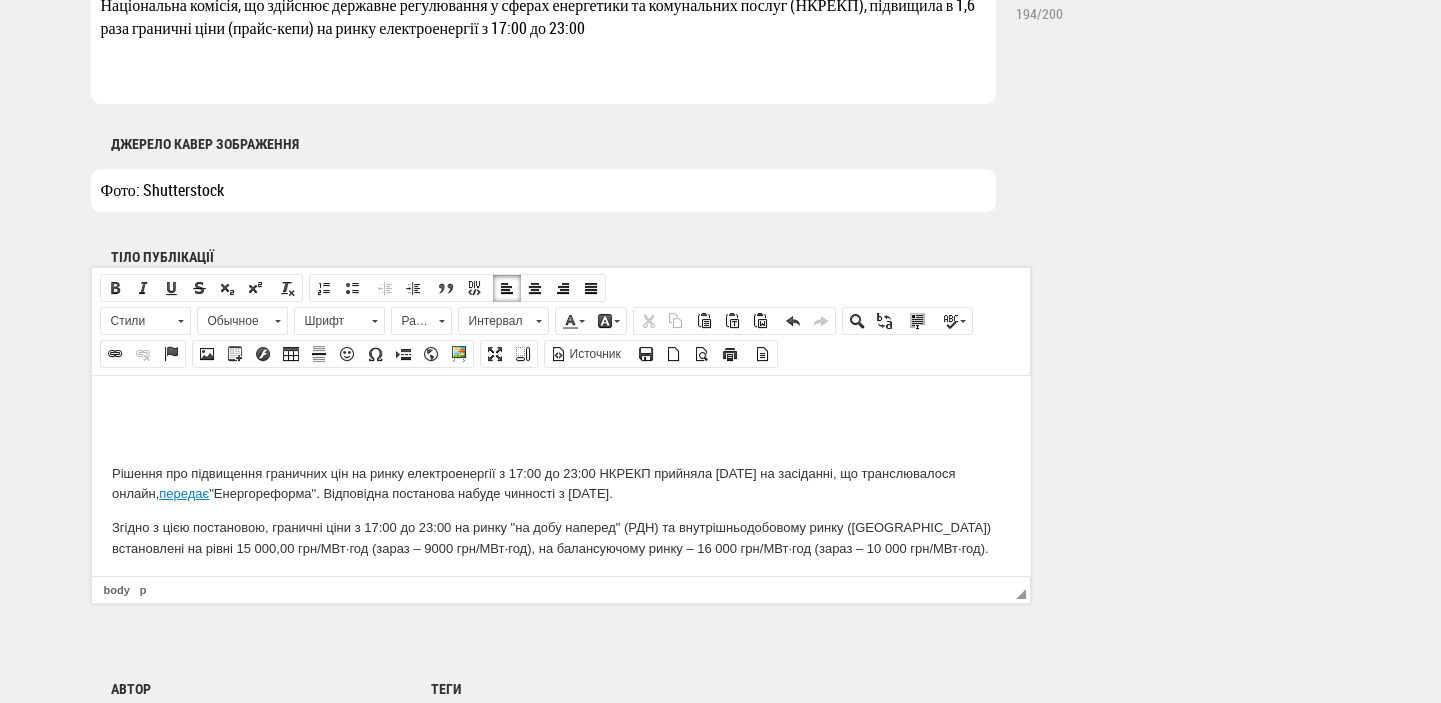 click on "Рішення про підвищення граничних цін на ринку електроенергії з 17:00 до 23:00 НКРЕКП прийняла [DATE] на засіданні, що транслювалося онлайн,  передає  "Енергореформа". Відповідна постанова набуде чинності з [DATE]. Згідно з цією постановою, граничні ціни з 17:00 до 23:00 на ринку "на добу наперед" (РДН) та внутрішньодобовому ринку ([GEOGRAPHIC_DATA]) встановлені на рівні 15 000,00 грн/МВт·год (зараз – 9000 грн/МВт·год), на балансуючому ринку – 16 000 грн/МВт·год (зараз – 10 000 грн/МВт·год). У всіх інших часових проміжках прайс-кепи залишені на чинному рівні. становлять : Як  повідомляла" at bounding box center (560, 681) 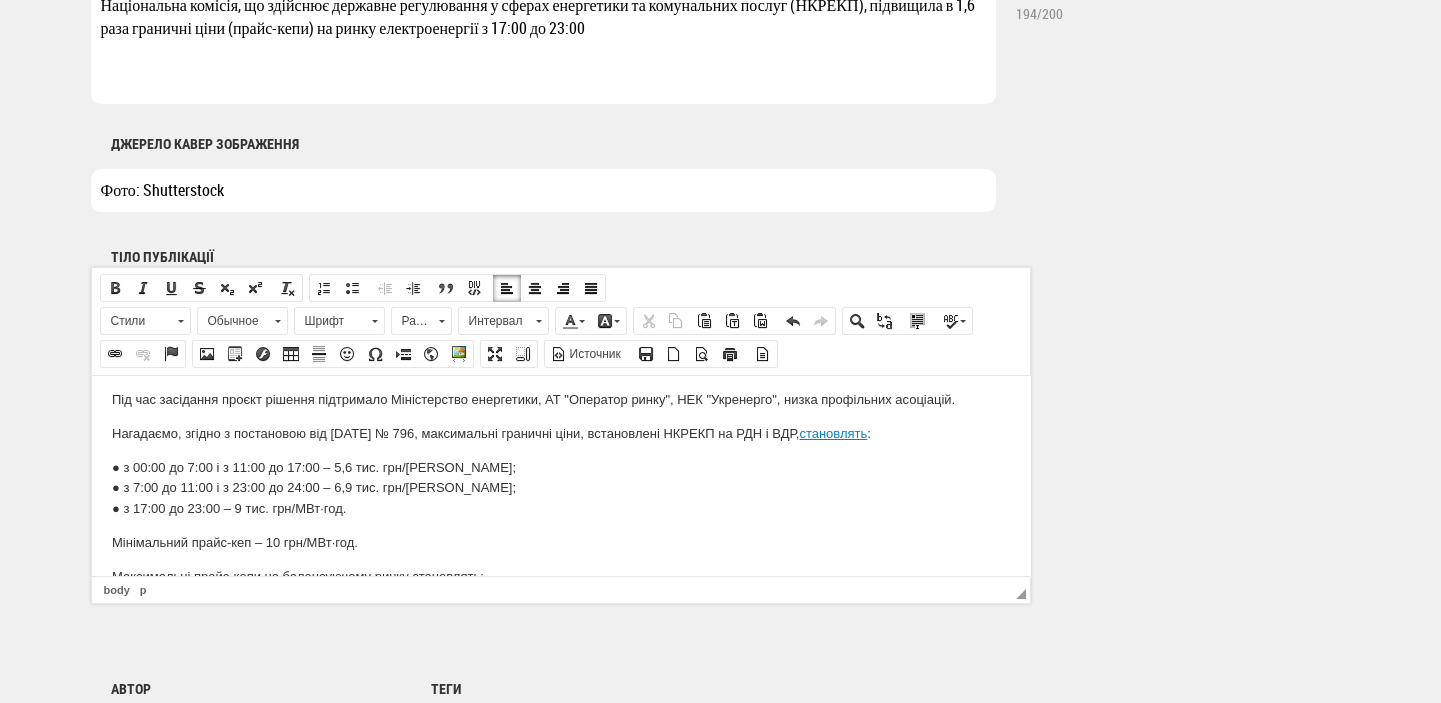 scroll, scrollTop: 132, scrollLeft: 0, axis: vertical 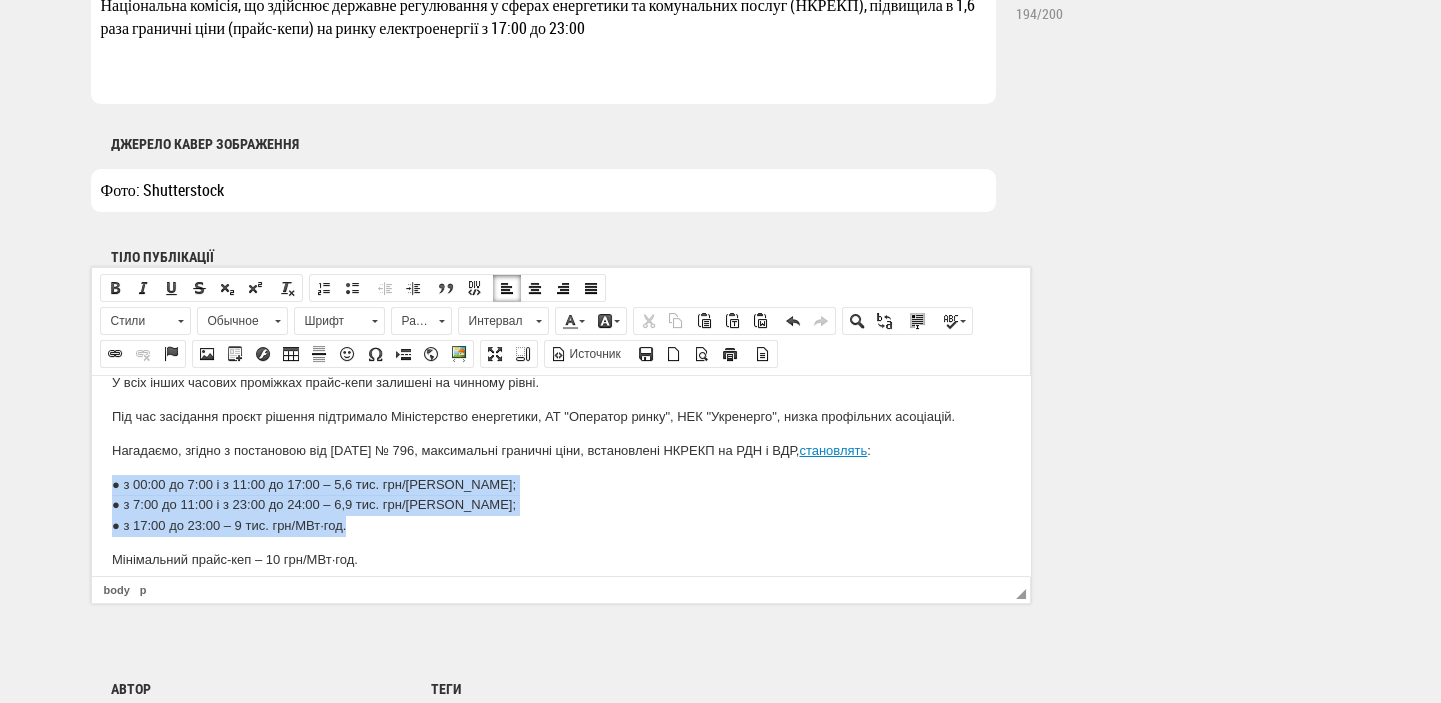 drag, startPoint x: 112, startPoint y: 483, endPoint x: 397, endPoint y: 533, distance: 289.35272 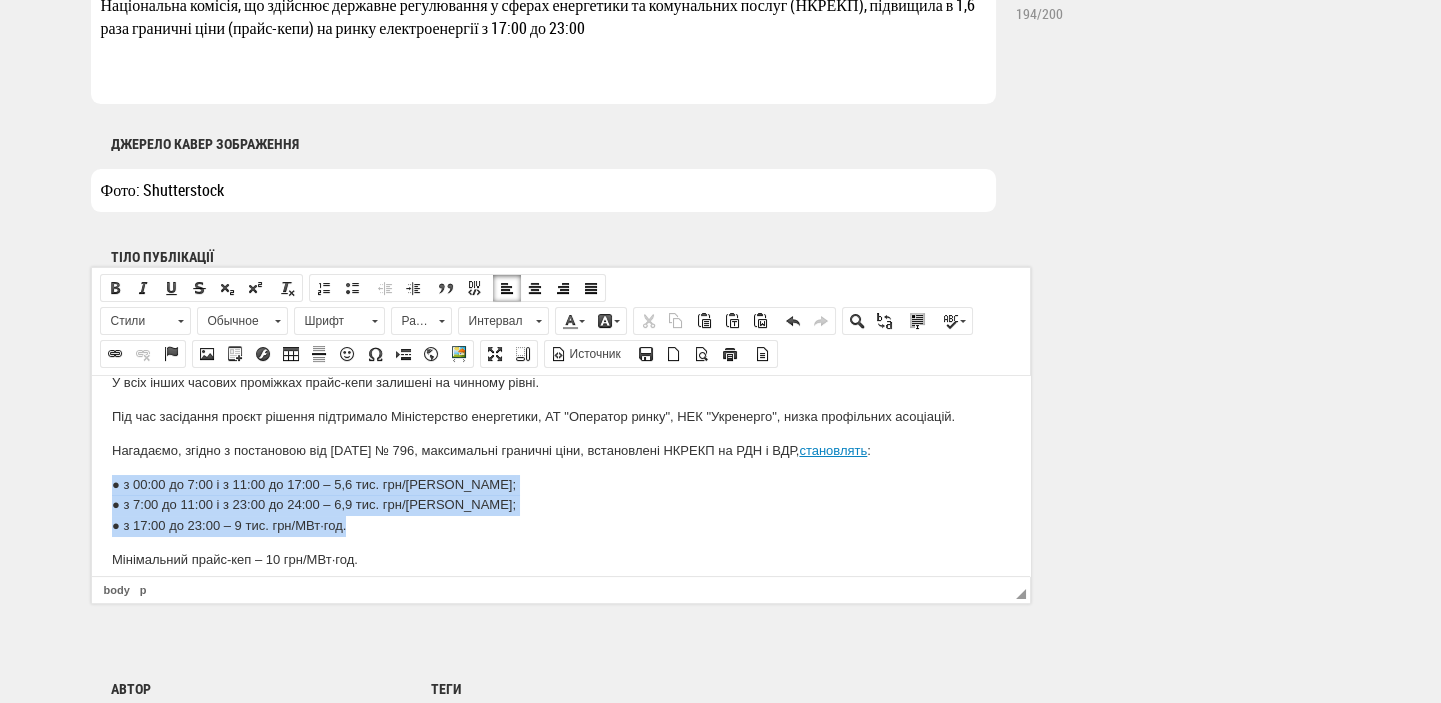 click on "● з 00:00 до 7:00 і з 11:00 до 17:00 – 5,6 тис. грн/МВт·год; ● з 7:00 до 11:00 і з 23:00 до 24:00 – 6,9 тис. грн/МВт·год; ● з 17:00 до 23:00 – 9 тис. грн/МВт·год." at bounding box center (560, 505) 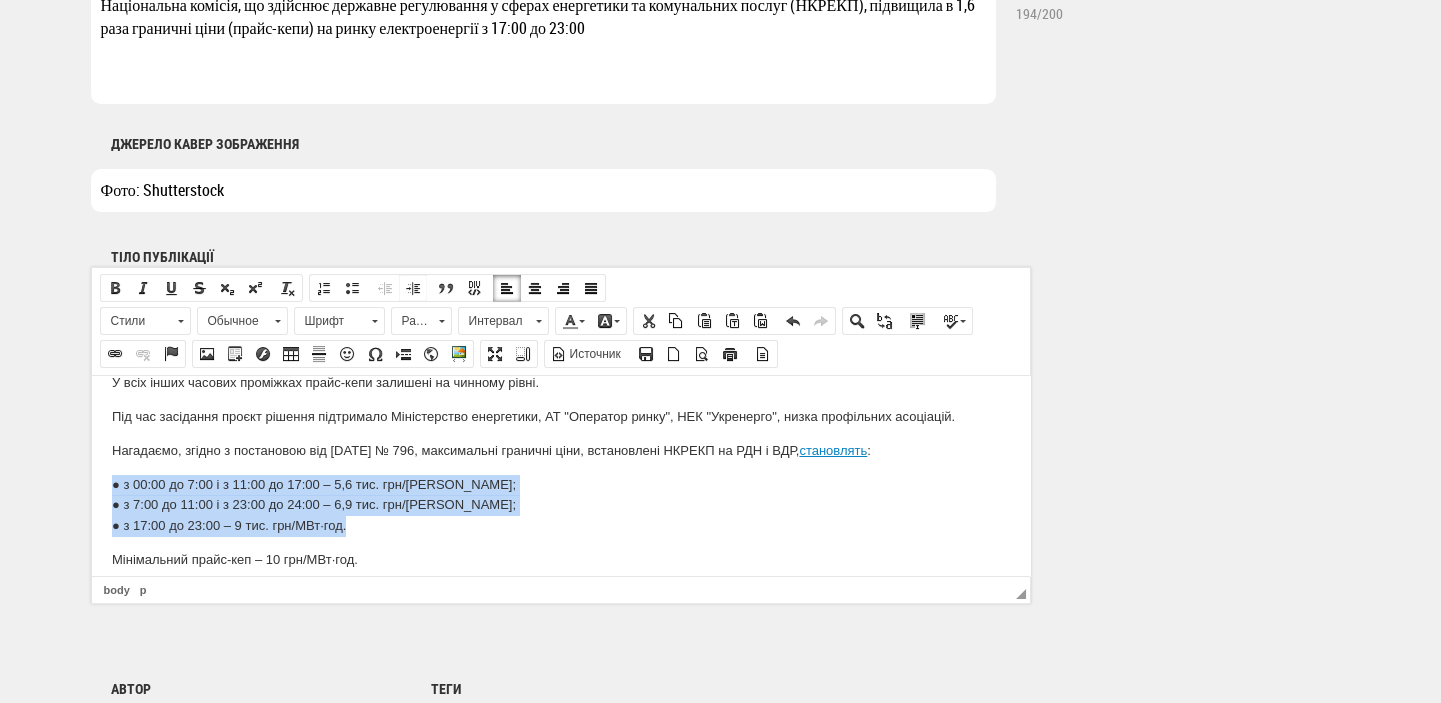 click at bounding box center (413, 288) 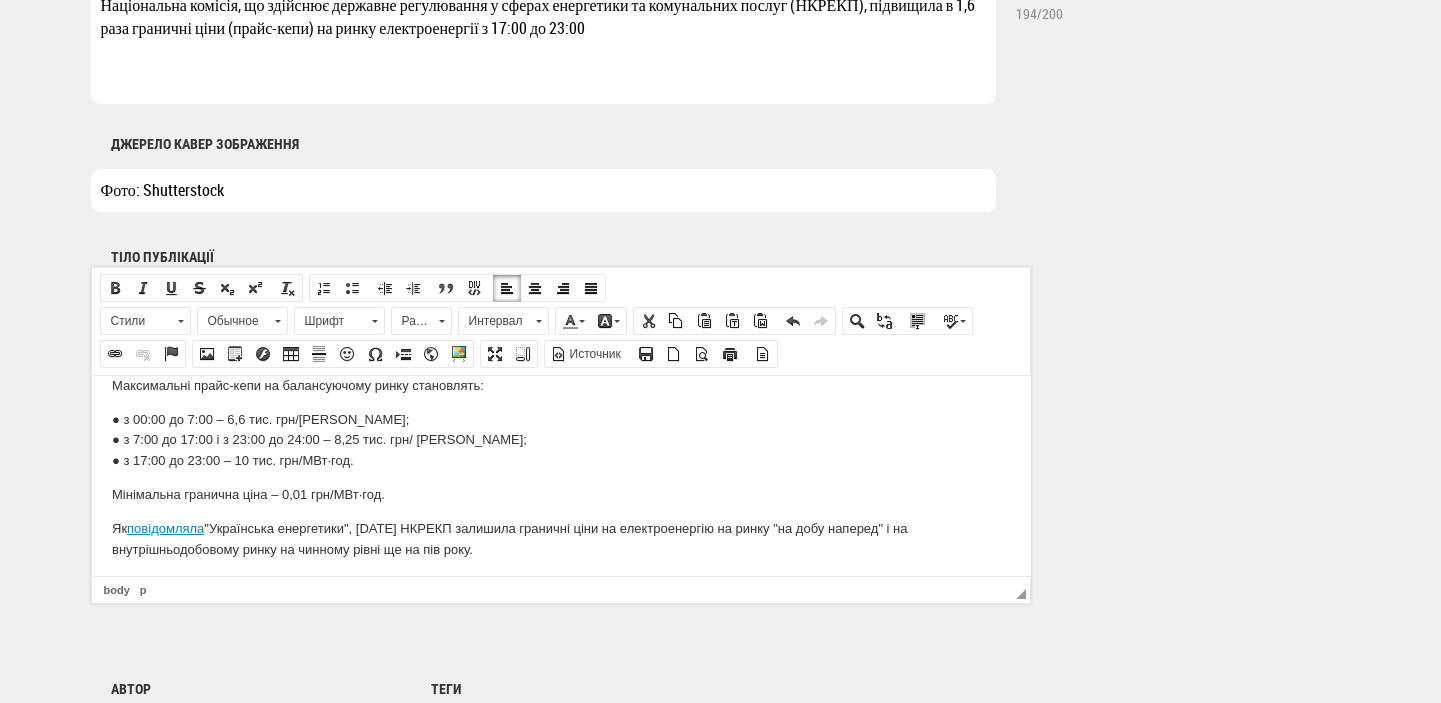 scroll, scrollTop: 344, scrollLeft: 0, axis: vertical 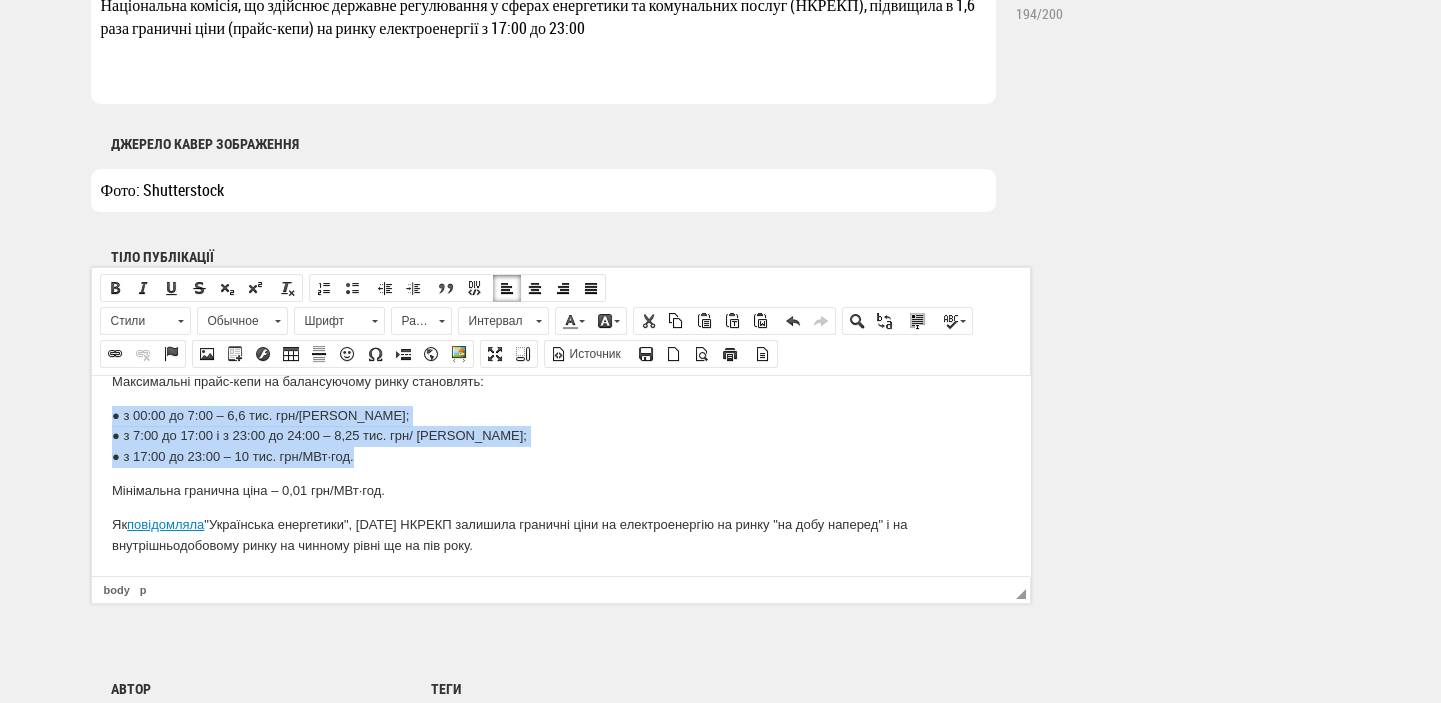 drag, startPoint x: 111, startPoint y: 416, endPoint x: 386, endPoint y: 458, distance: 278.18878 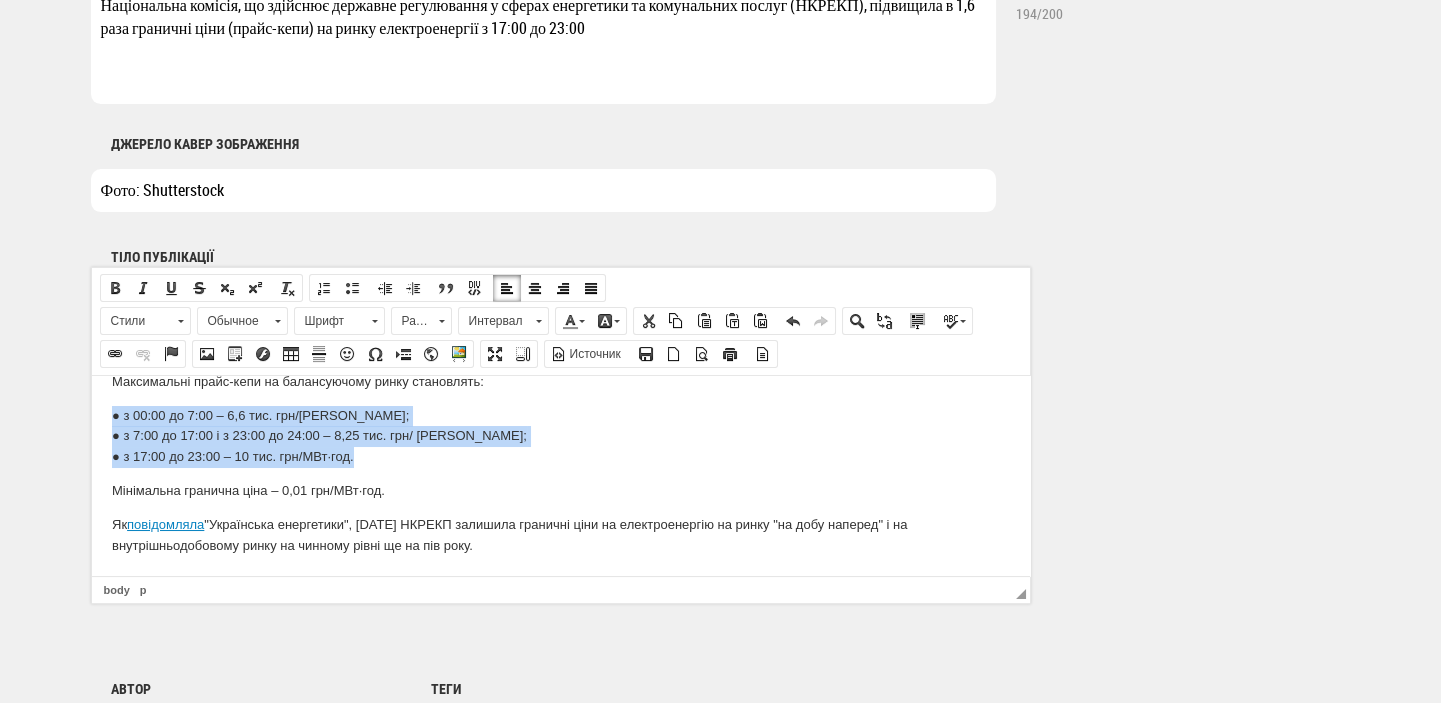click on "● з 00:00 до 7:00 – 6,6 тис. грн/МВт·год; ● з 7:00 до 17:00 і з 23:00 до 24:00 – 8,25 тис. грн/ МВт·год; ● з 17:00 до 23:00 – 10 тис. грн/МВт·год." at bounding box center (560, 436) 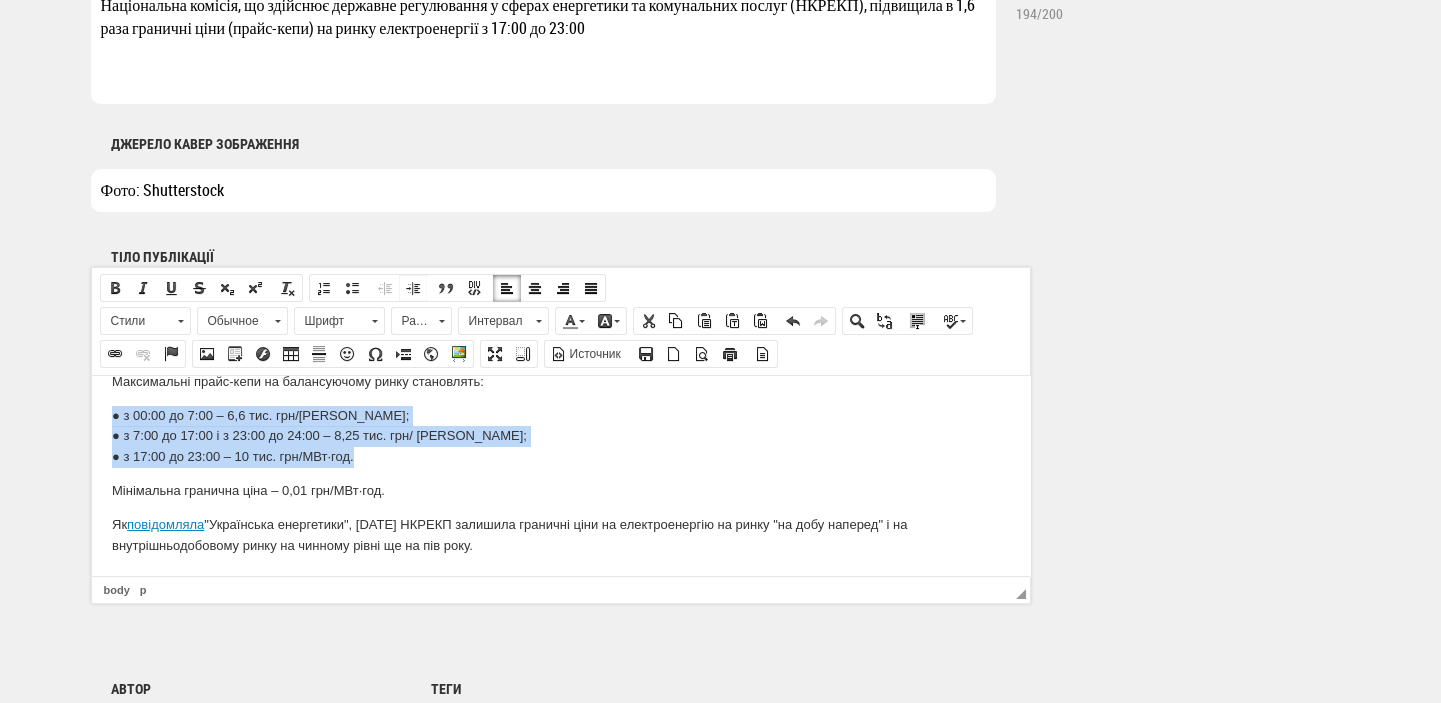 click at bounding box center [413, 288] 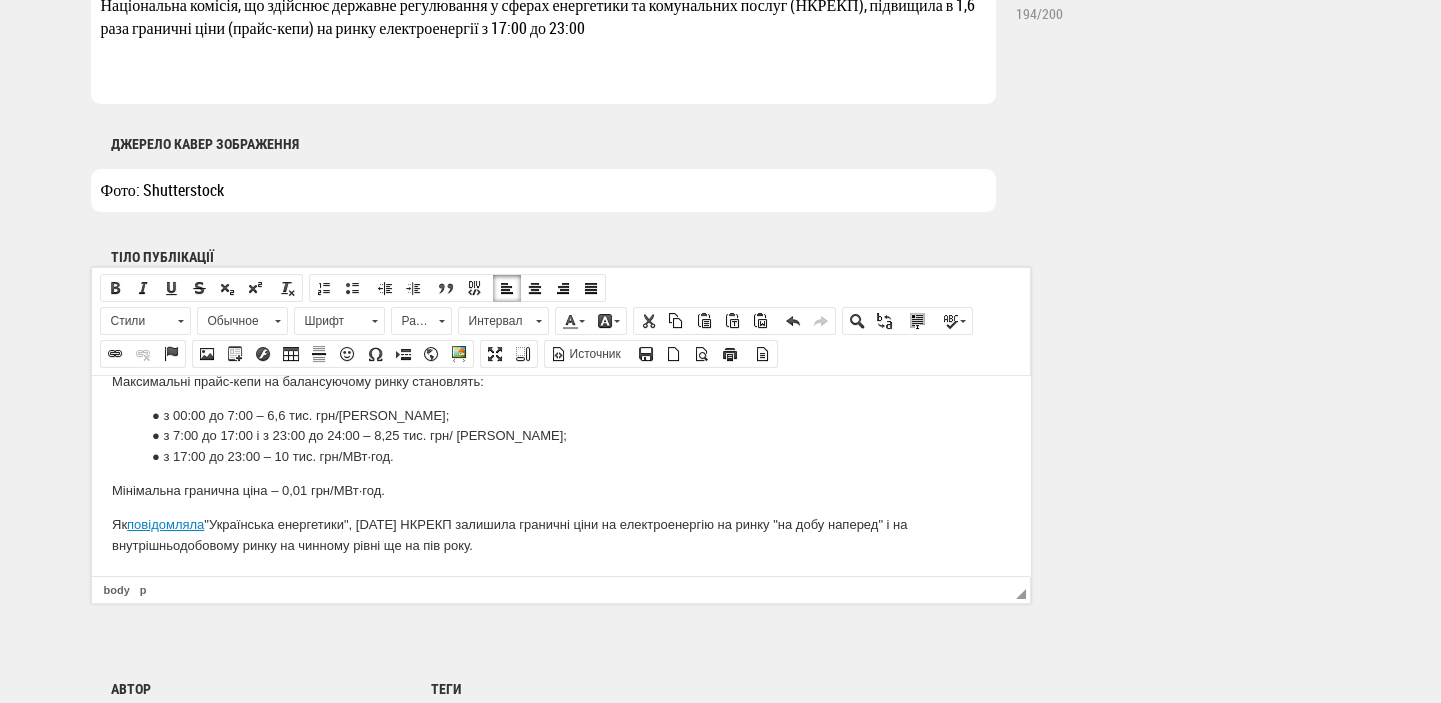 click on "Рішення про підвищення граничних цін на ринку електроенергії з 17:00 до 23:00 НКРЕКП прийняла [DATE] на засіданні, що транслювалося онлайн,  передає  "Енергореформа". Відповідна постанова набуде чинності з [DATE]. Згідно з цією постановою, граничні ціни з 17:00 до 23:00 на ринку "на добу наперед" (РДН) та внутрішньодобовому ринку ([GEOGRAPHIC_DATA]) встановлені на рівні 15 000,00 грн/МВт·год (зараз – 9000 грн/МВт·год), на балансуючому ринку – 16 000 грн/МВт·год (зараз – 10 000 грн/МВт·год). У всіх інших часових проміжках прайс-кепи залишені на чинному рівні. становлять : Як  повідомляла" at bounding box center [560, 303] 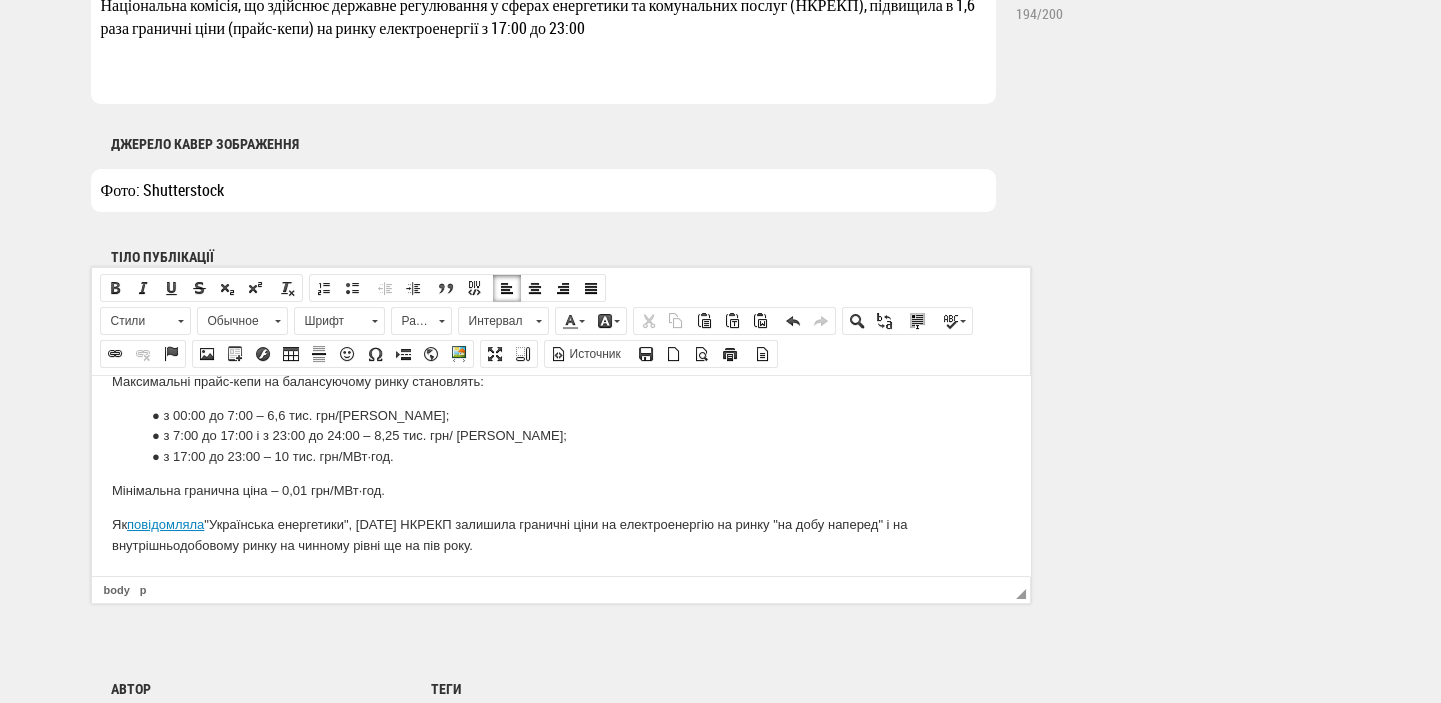 scroll, scrollTop: 1272, scrollLeft: 0, axis: vertical 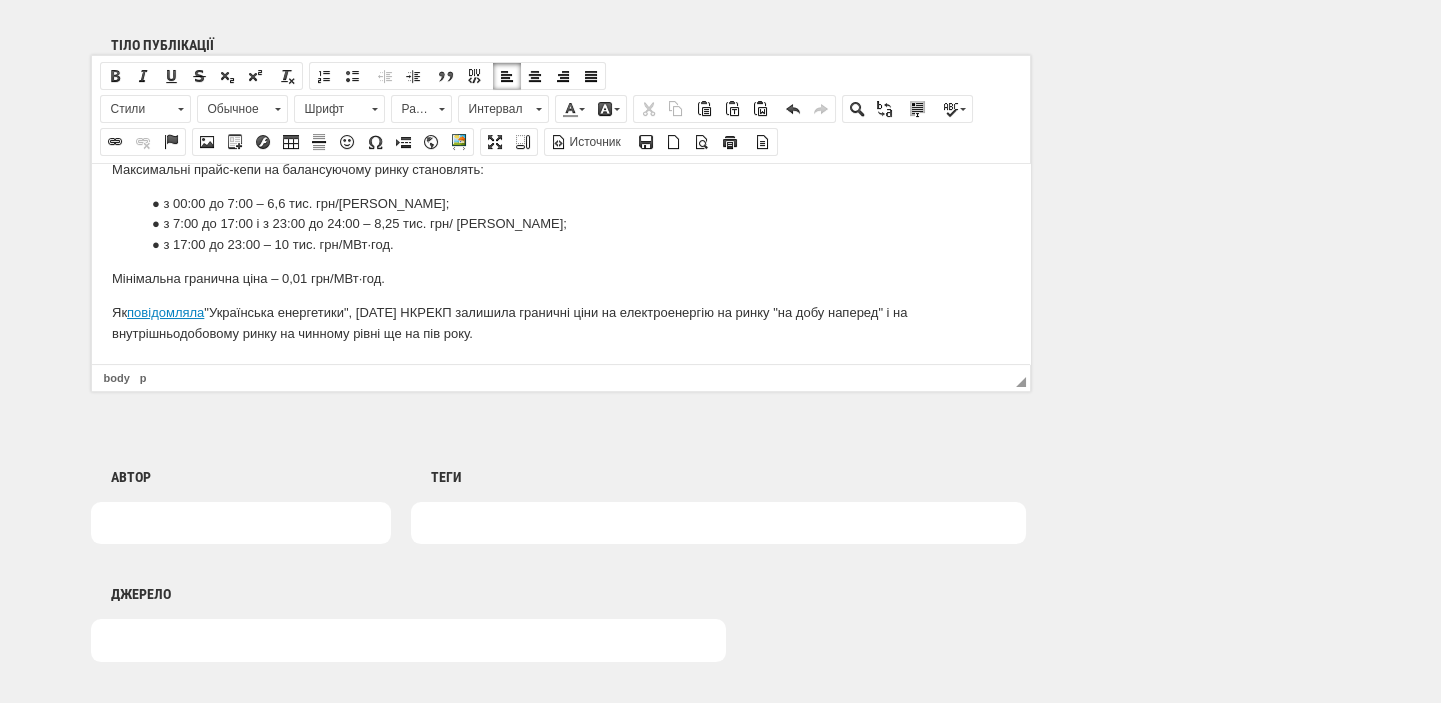 click at bounding box center [718, 523] 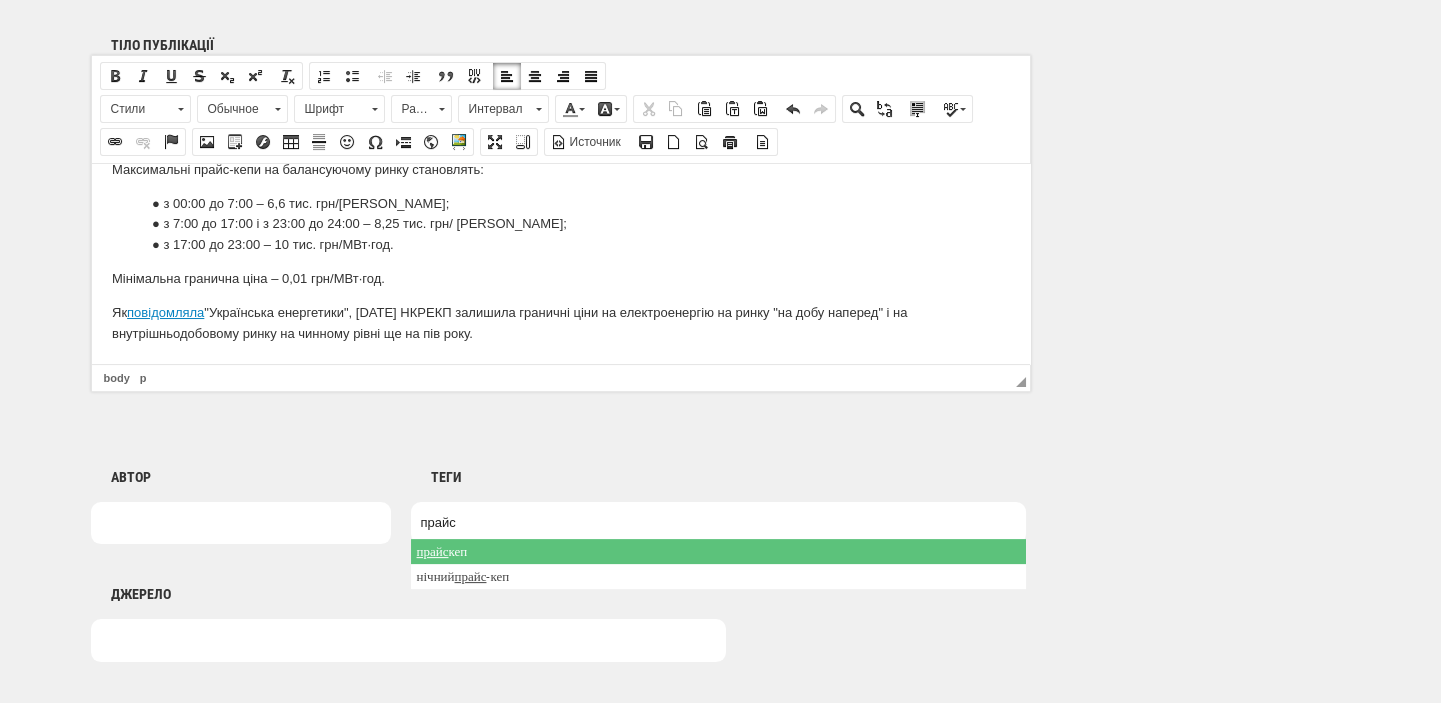 type on "прайс" 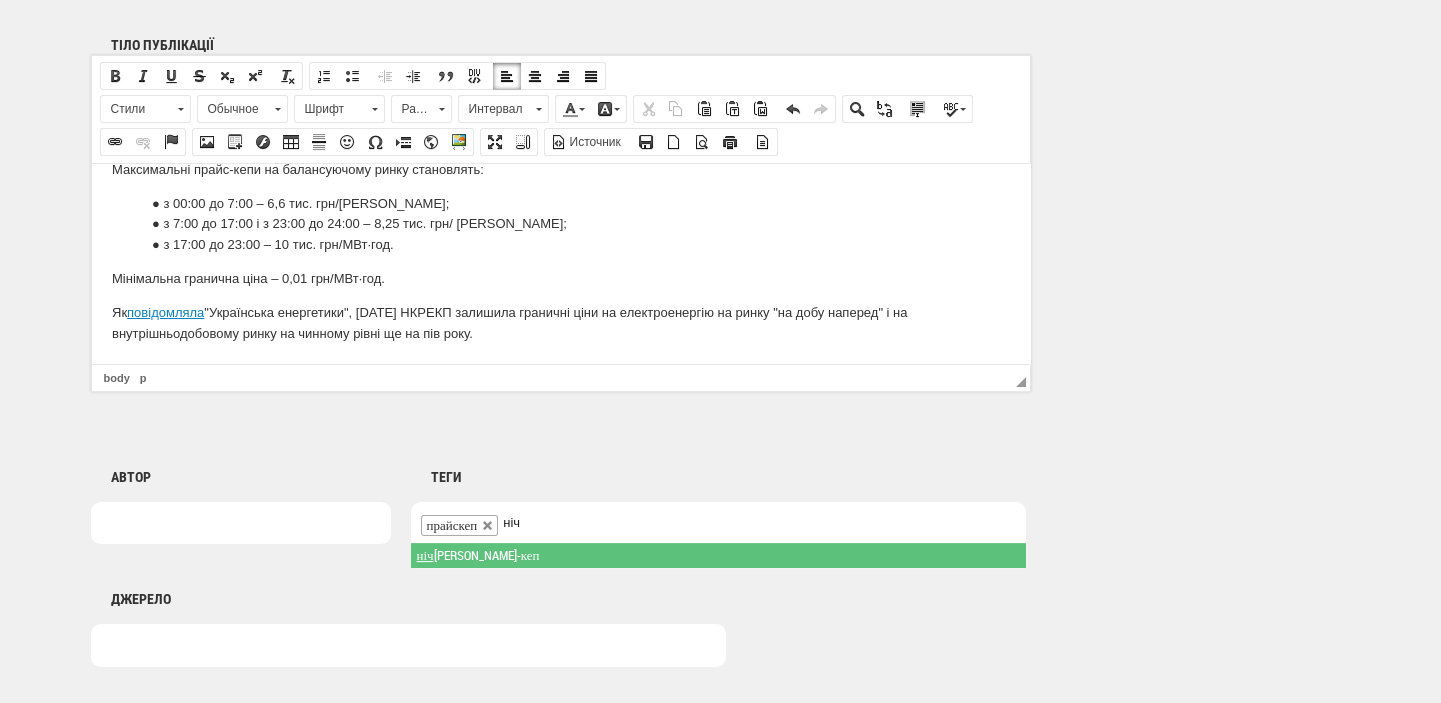 type on "ніч" 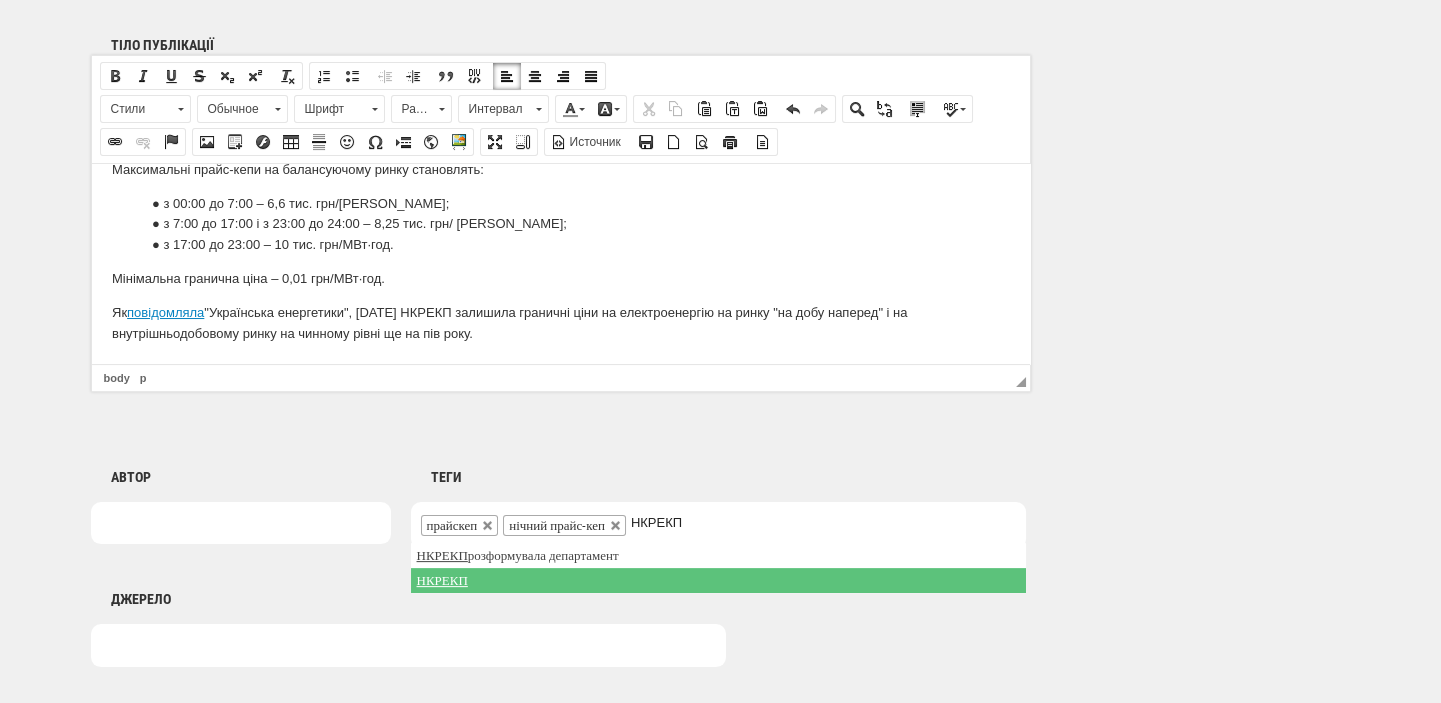 type on "НКРЕКП" 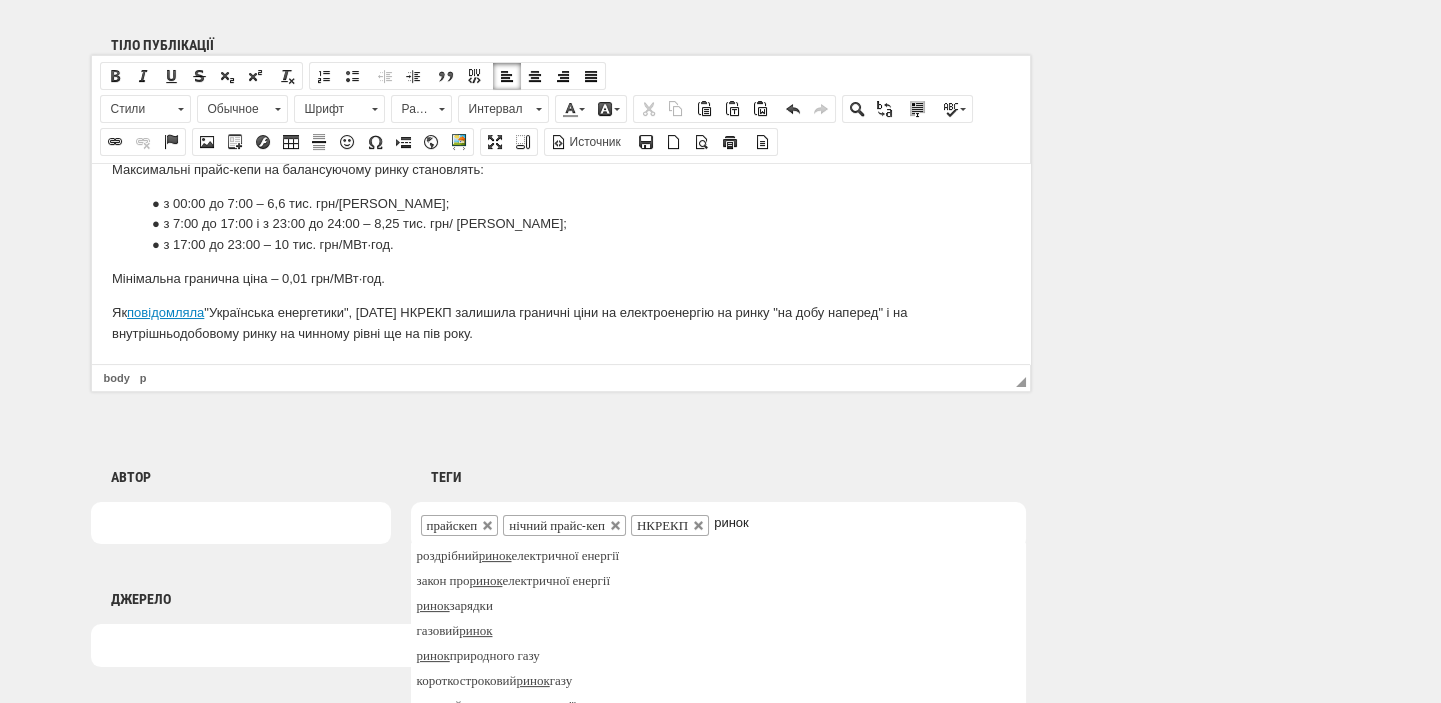 scroll, scrollTop: 160, scrollLeft: 0, axis: vertical 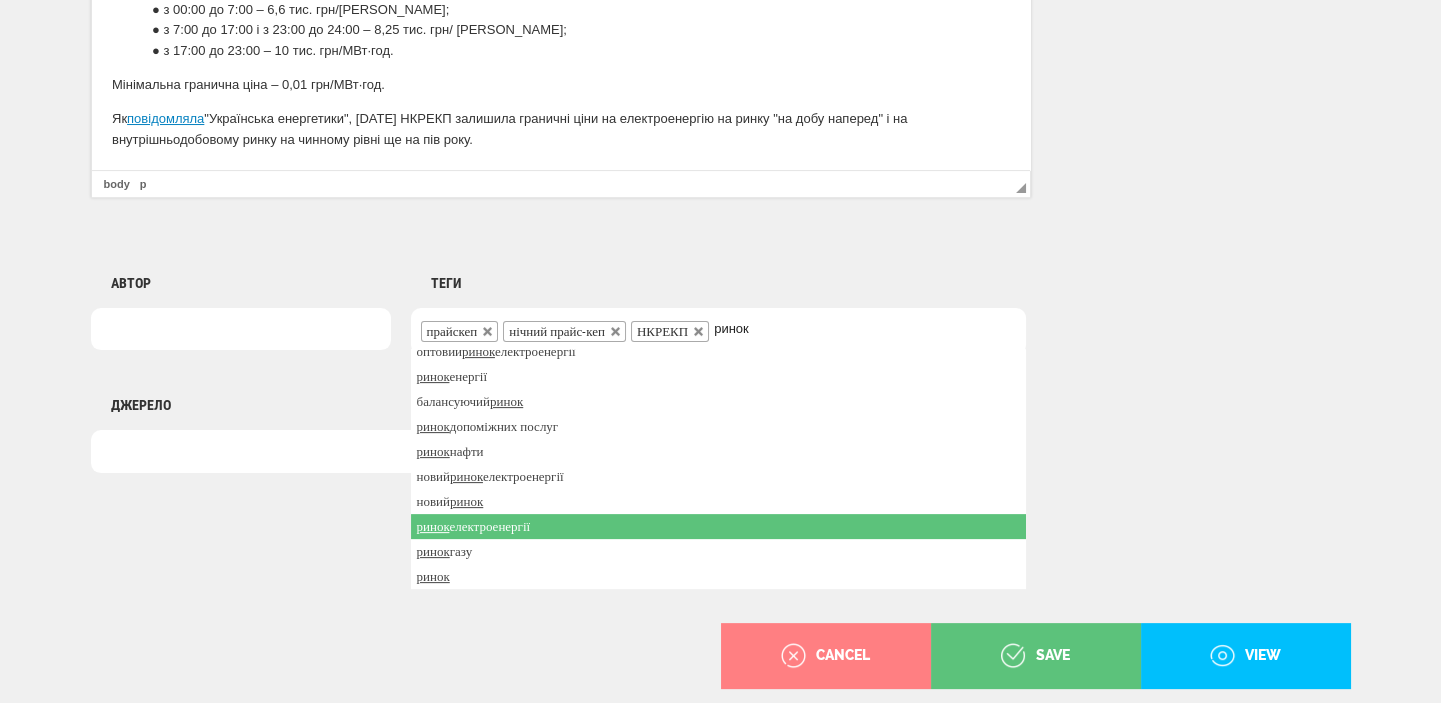 type on "ринок" 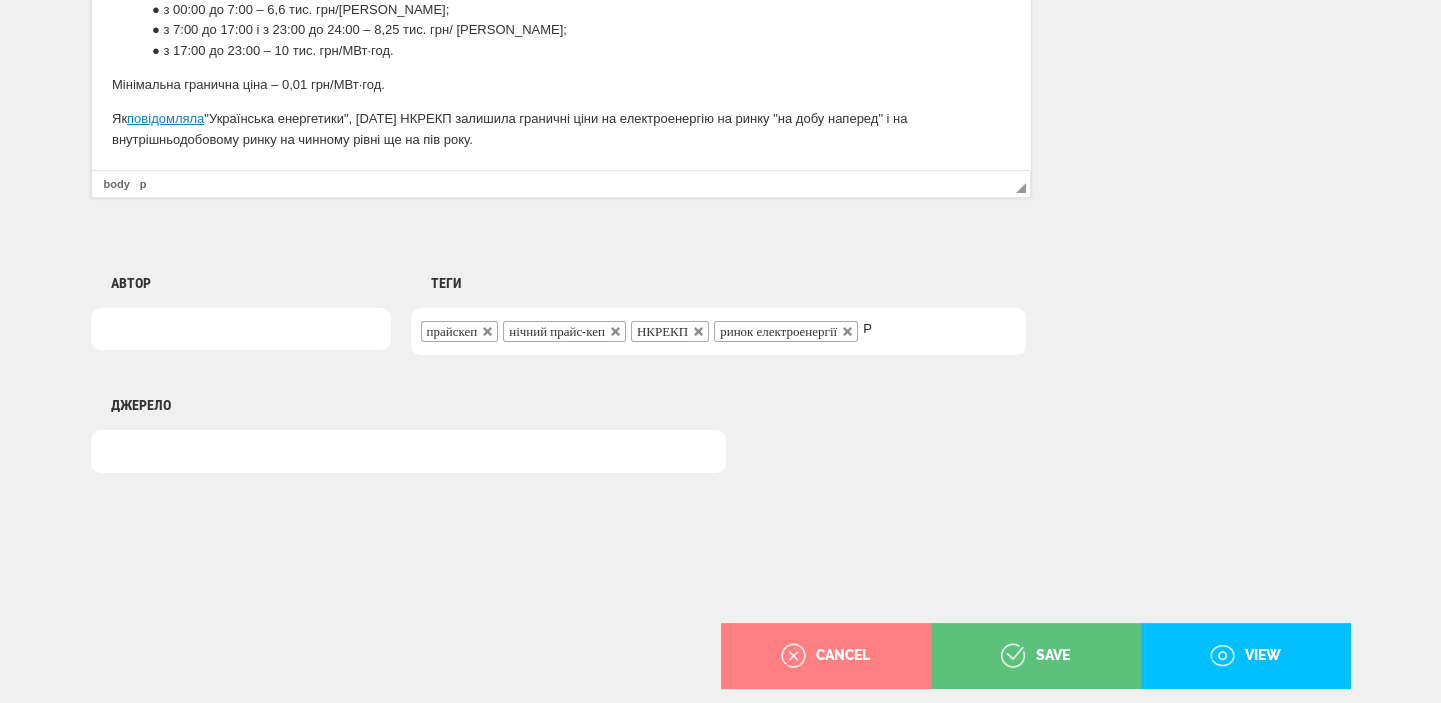 scroll, scrollTop: 0, scrollLeft: 0, axis: both 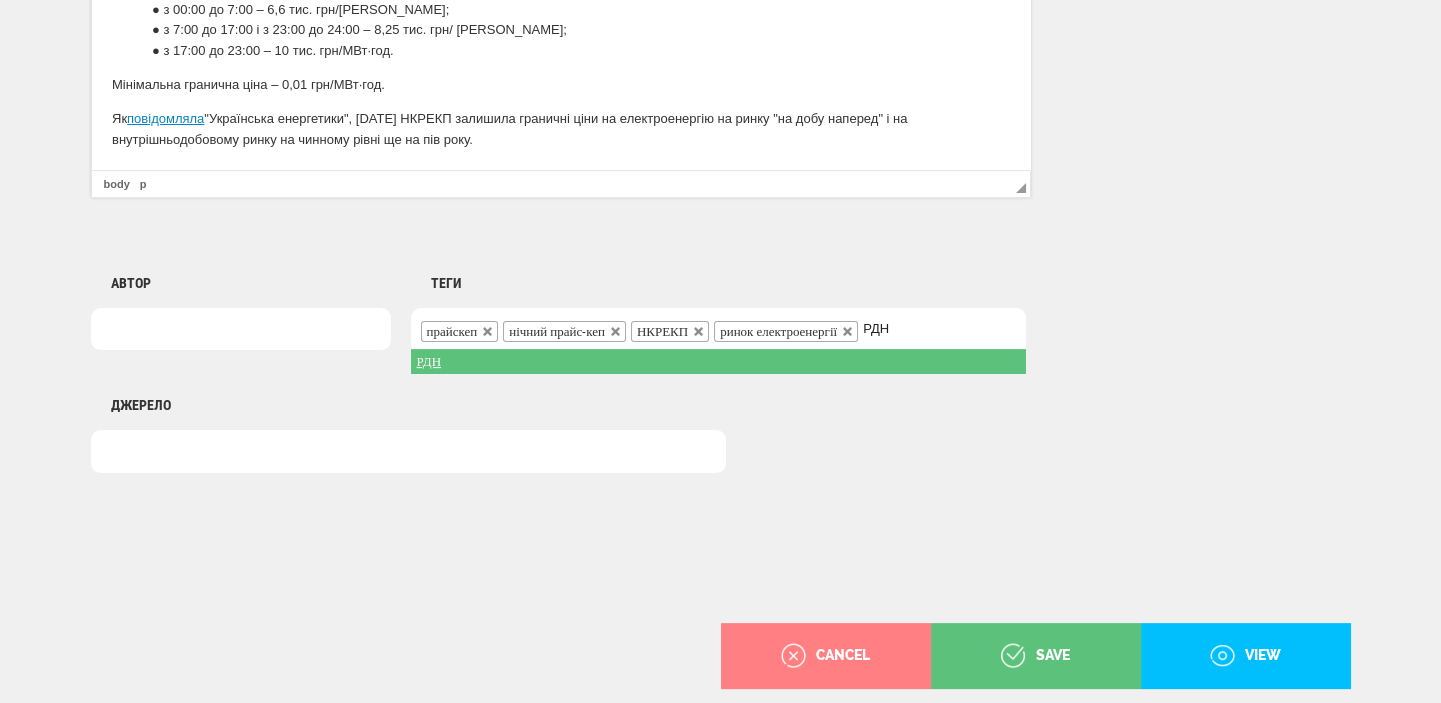 type on "РДН" 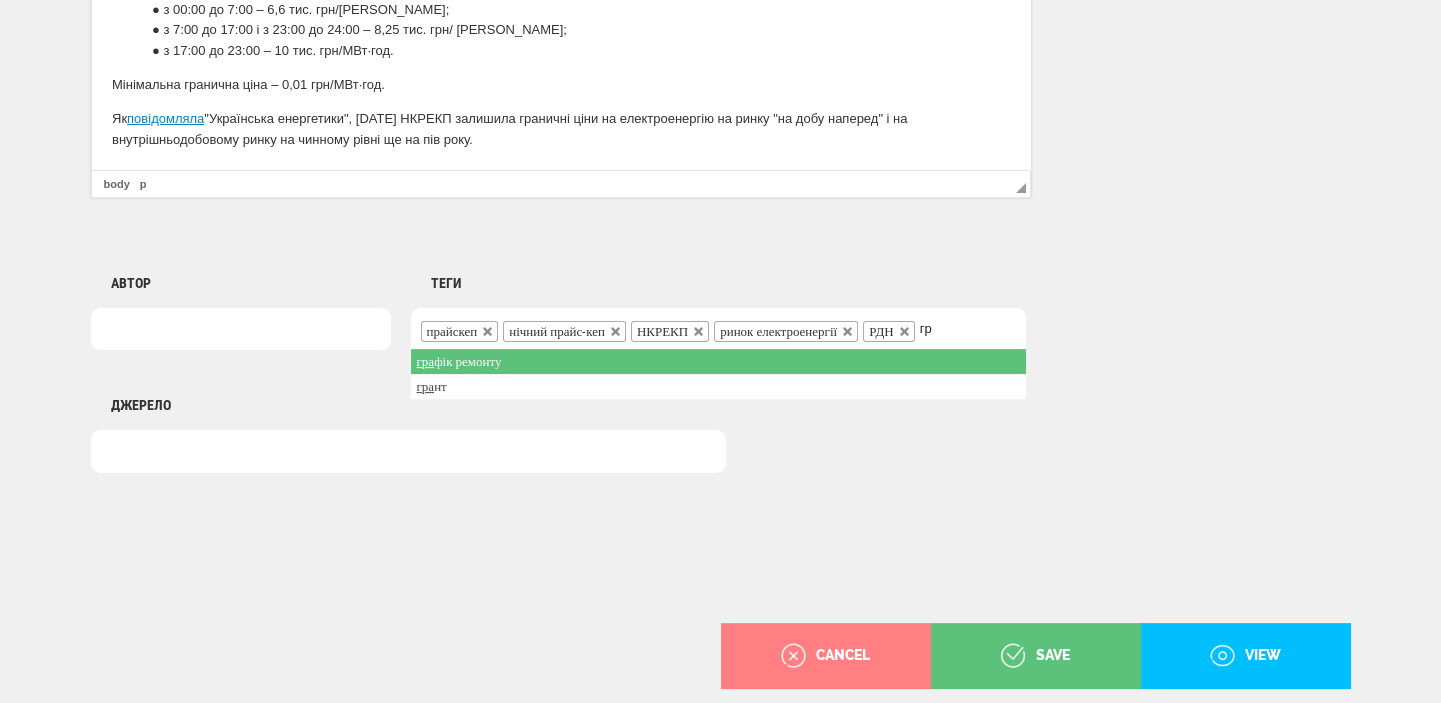 type on "г" 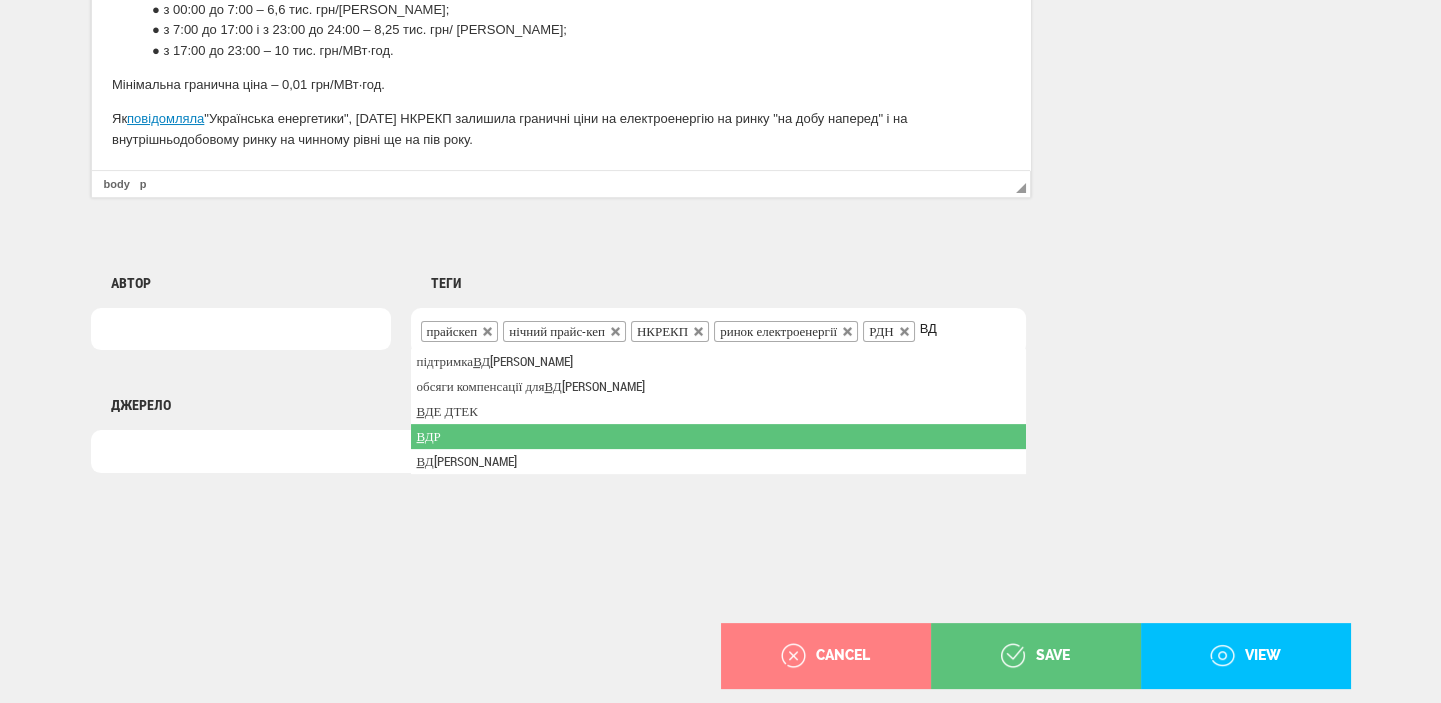 type on "ВД" 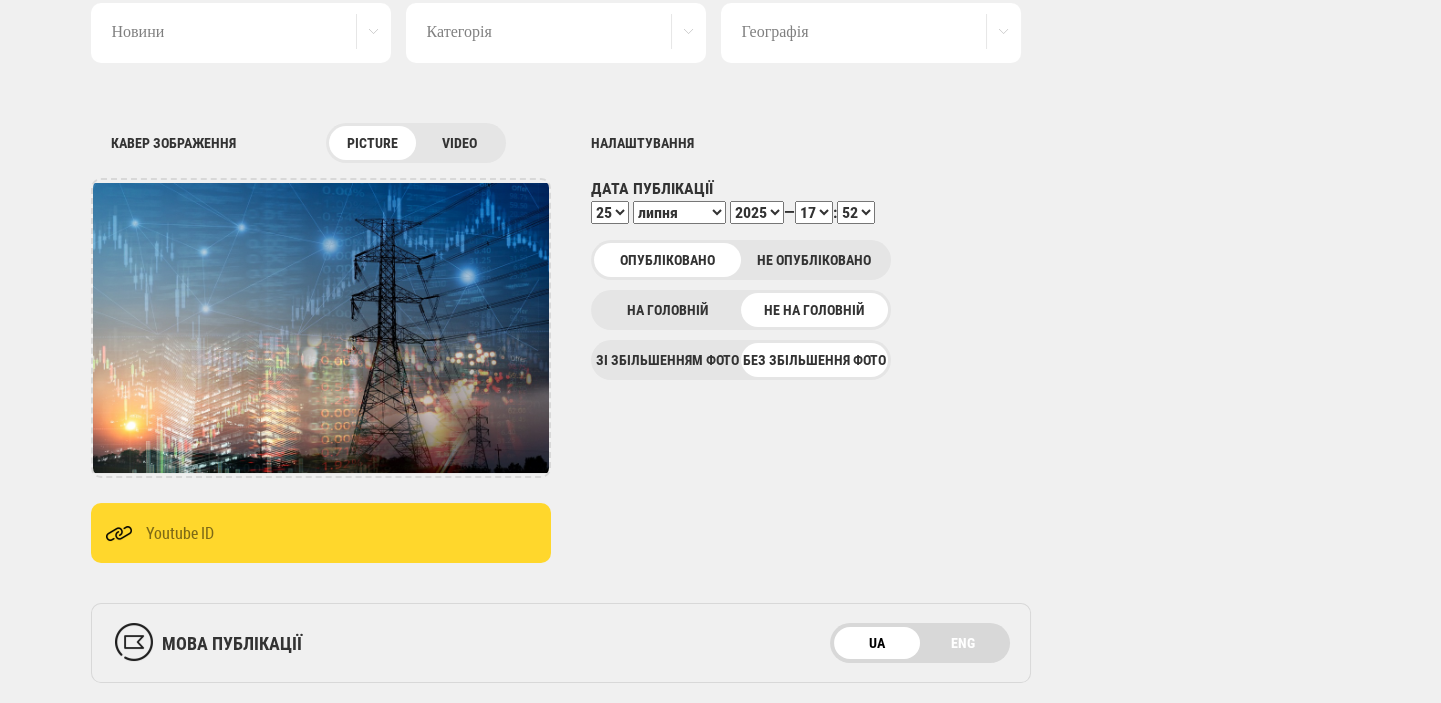 scroll, scrollTop: 0, scrollLeft: 0, axis: both 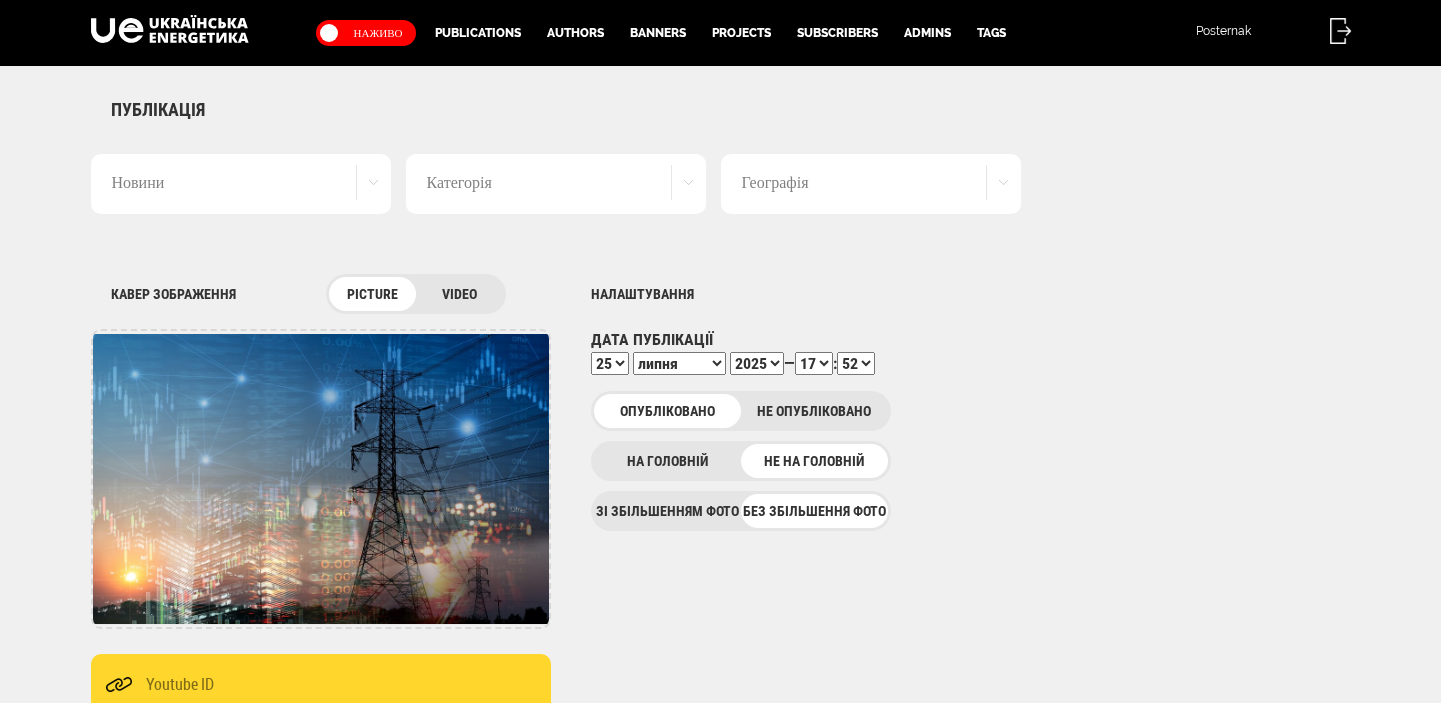 click on "00
01
02
03
04
05
06
07
08
09
10
11
12
13
14
15
16
17
18
19
20
21
22
23
24
25
26
27
28
29
30
31
32
33
34
35
36
37
38
39
40
41
42
43
44
45
46
47
48
49
50
51
52
53
54
55
56
57
58
59" at bounding box center (856, 363) 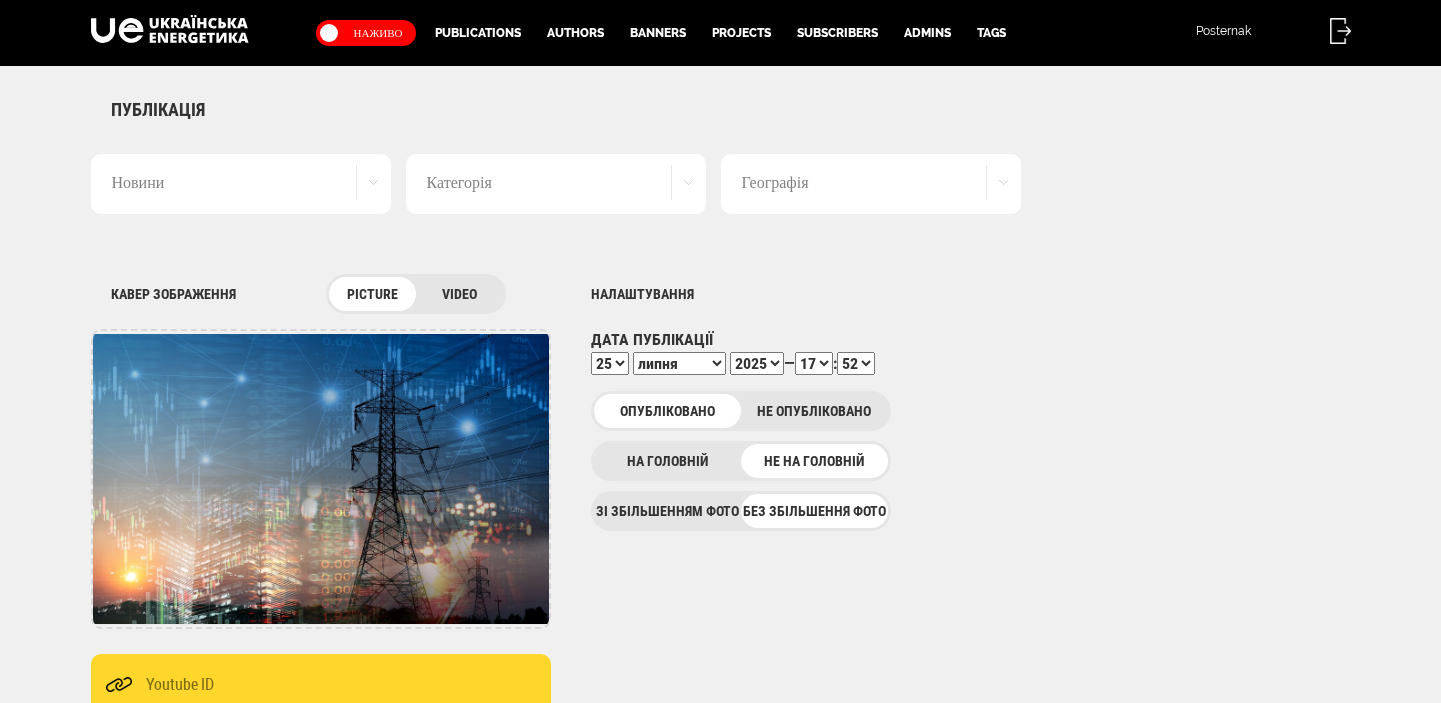 select on "55" 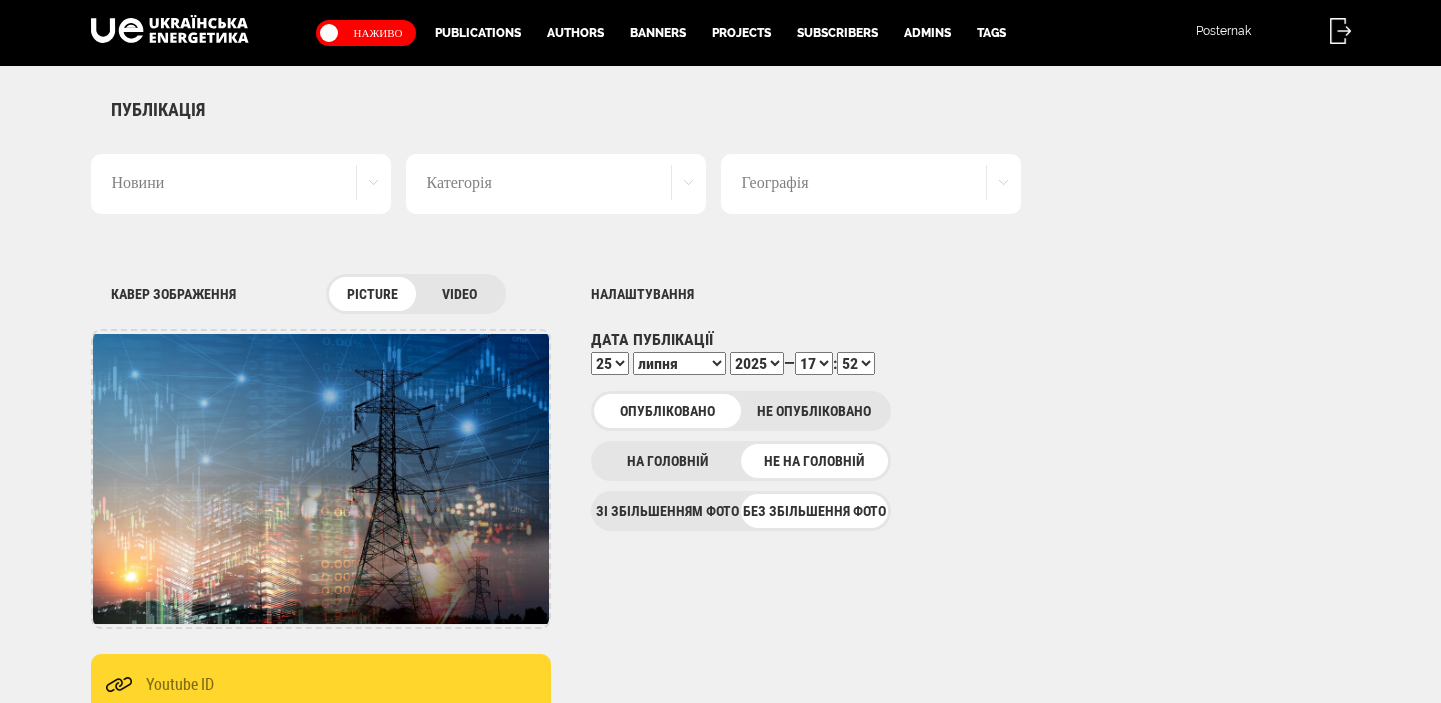 click on "00
01
02
03
04
05
06
07
08
09
10
11
12
13
14
15
16
17
18
19
20
21
22
23
24
25
26
27
28
29
30
31
32
33
34
35
36
37
38
39
40
41
42
43
44
45
46
47
48
49
50
51
52
53
54
55
56
57
58
59" at bounding box center (856, 363) 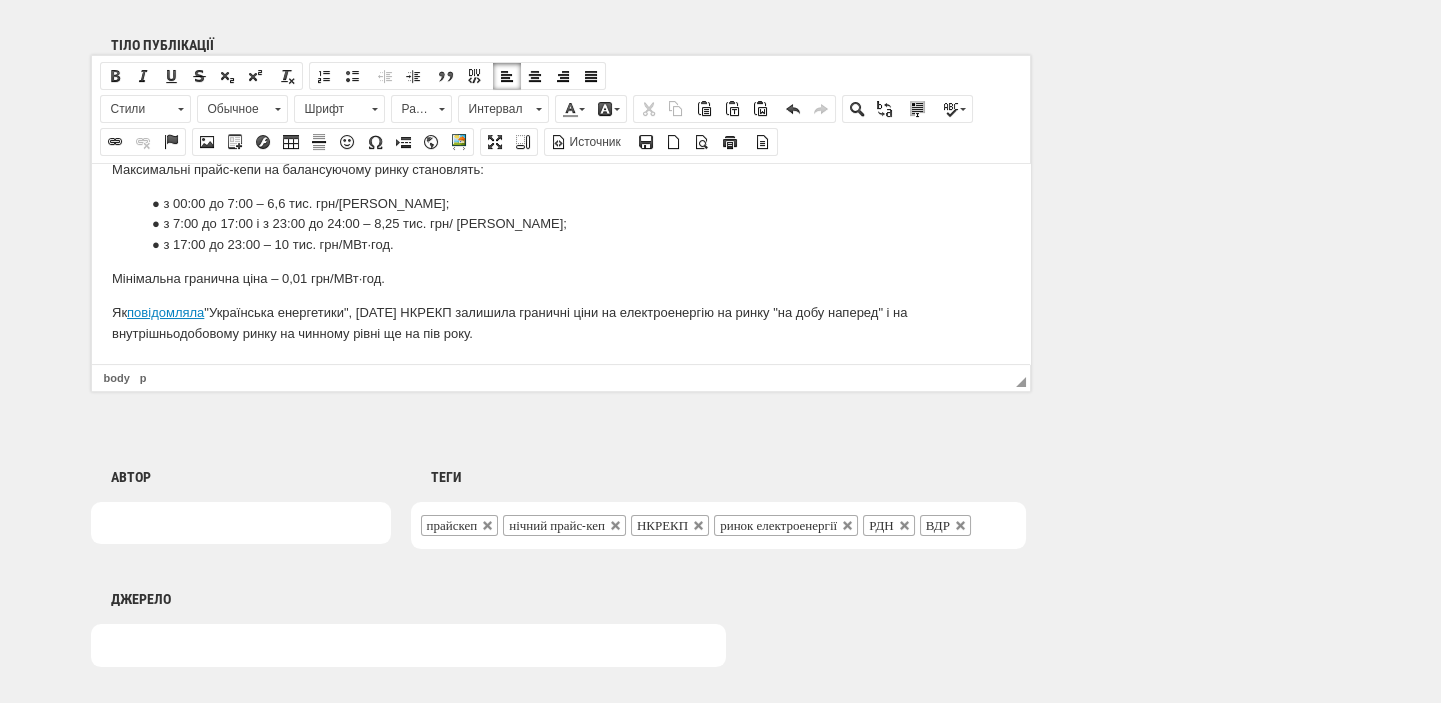scroll, scrollTop: 1498, scrollLeft: 0, axis: vertical 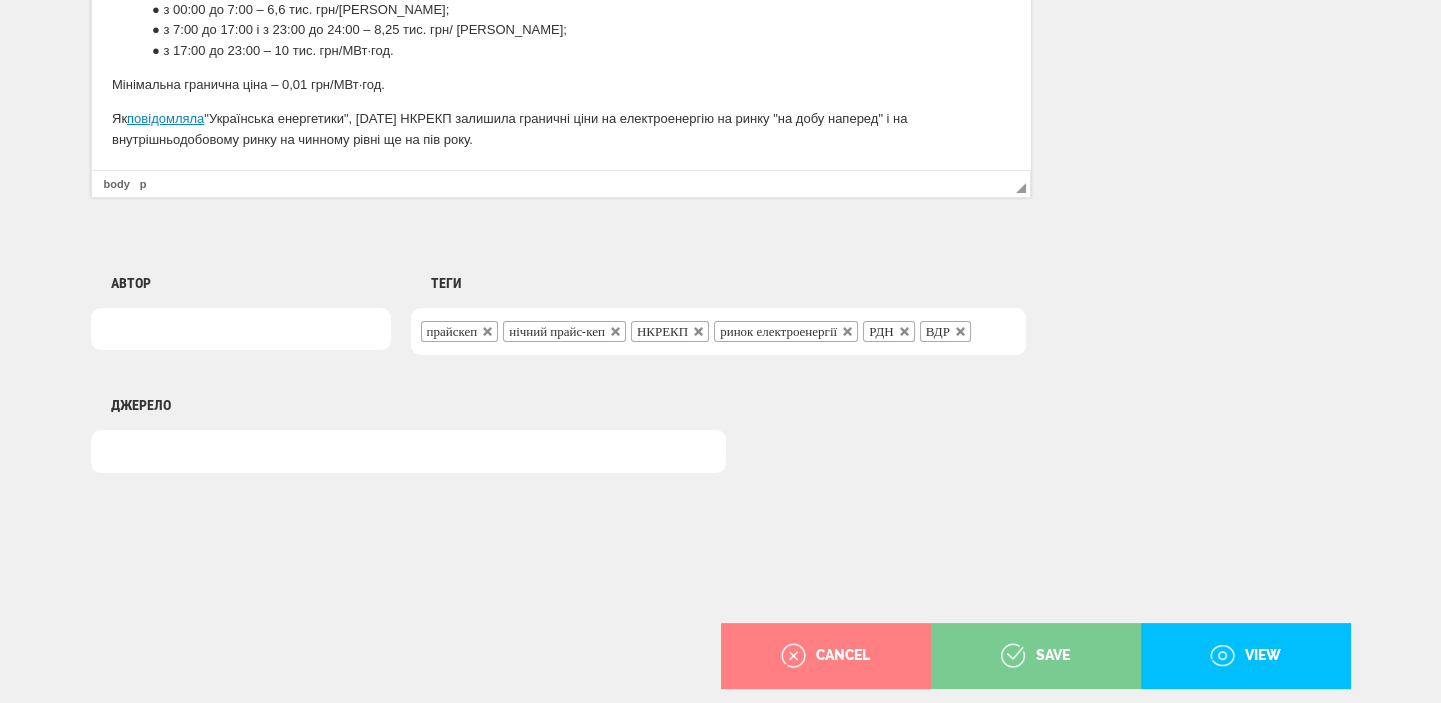 click on "save" at bounding box center [1035, 656] 